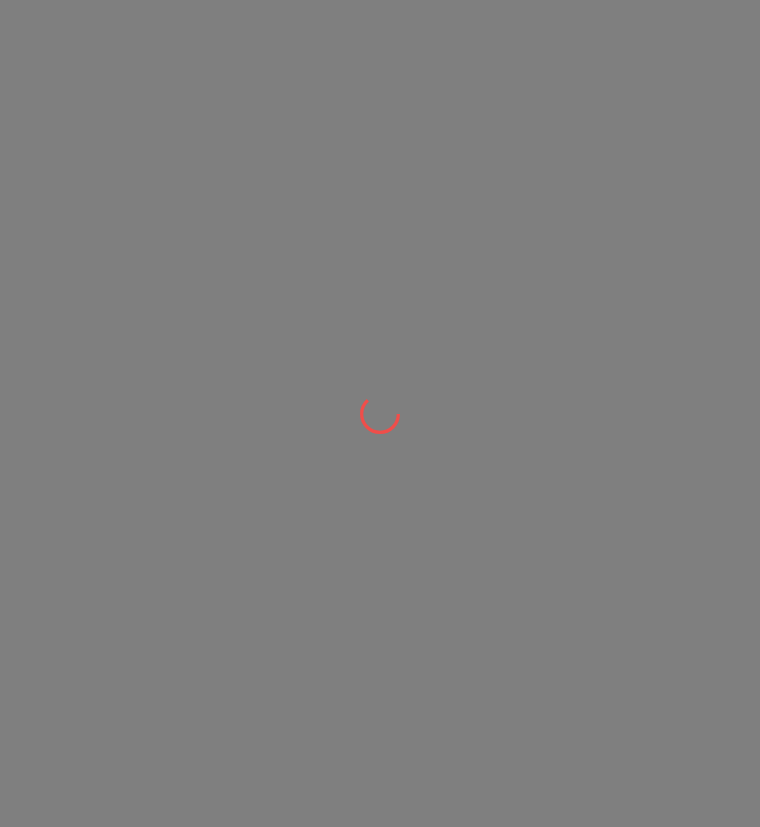 scroll, scrollTop: 0, scrollLeft: 0, axis: both 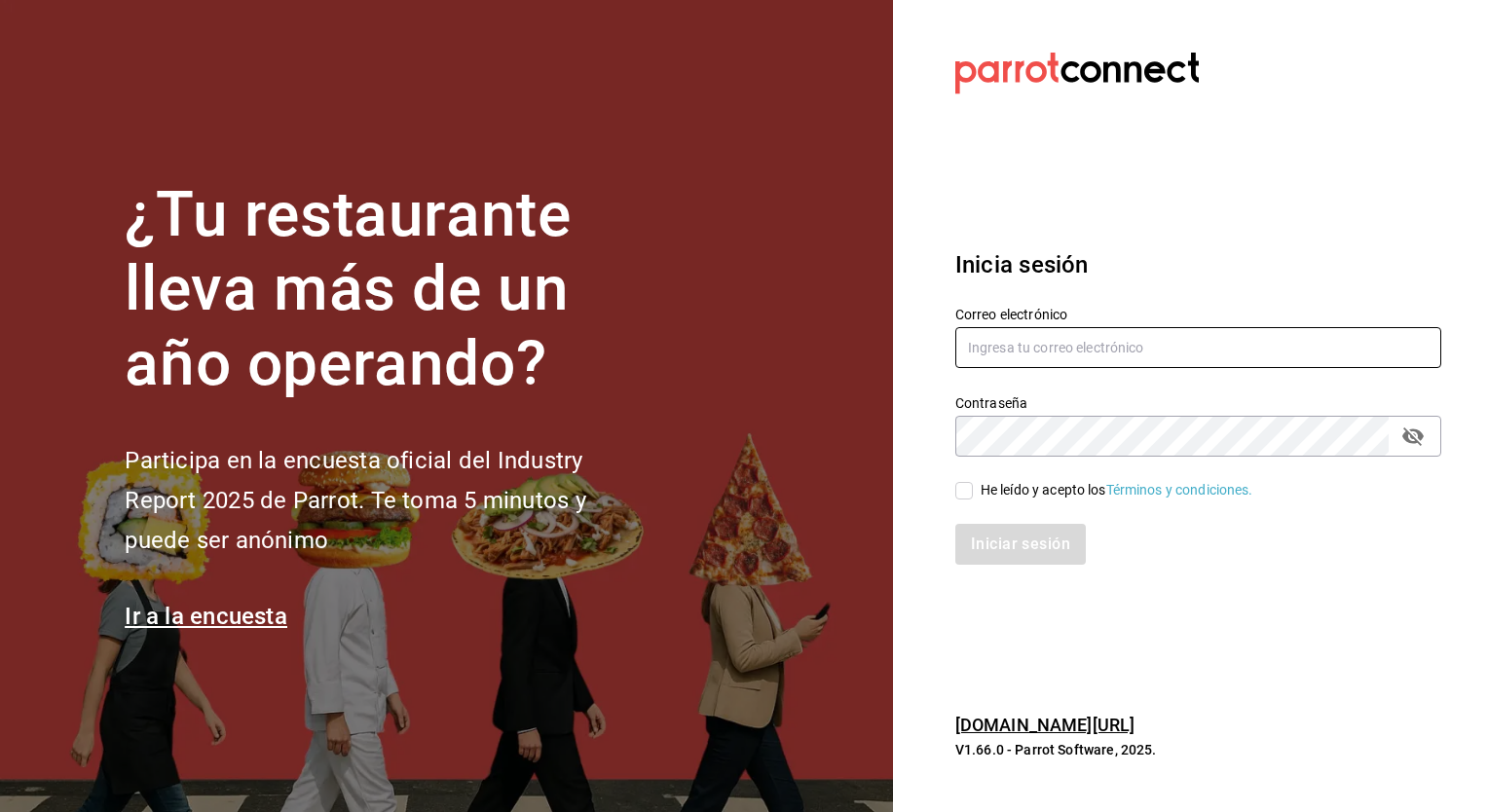 click at bounding box center [1198, 348] 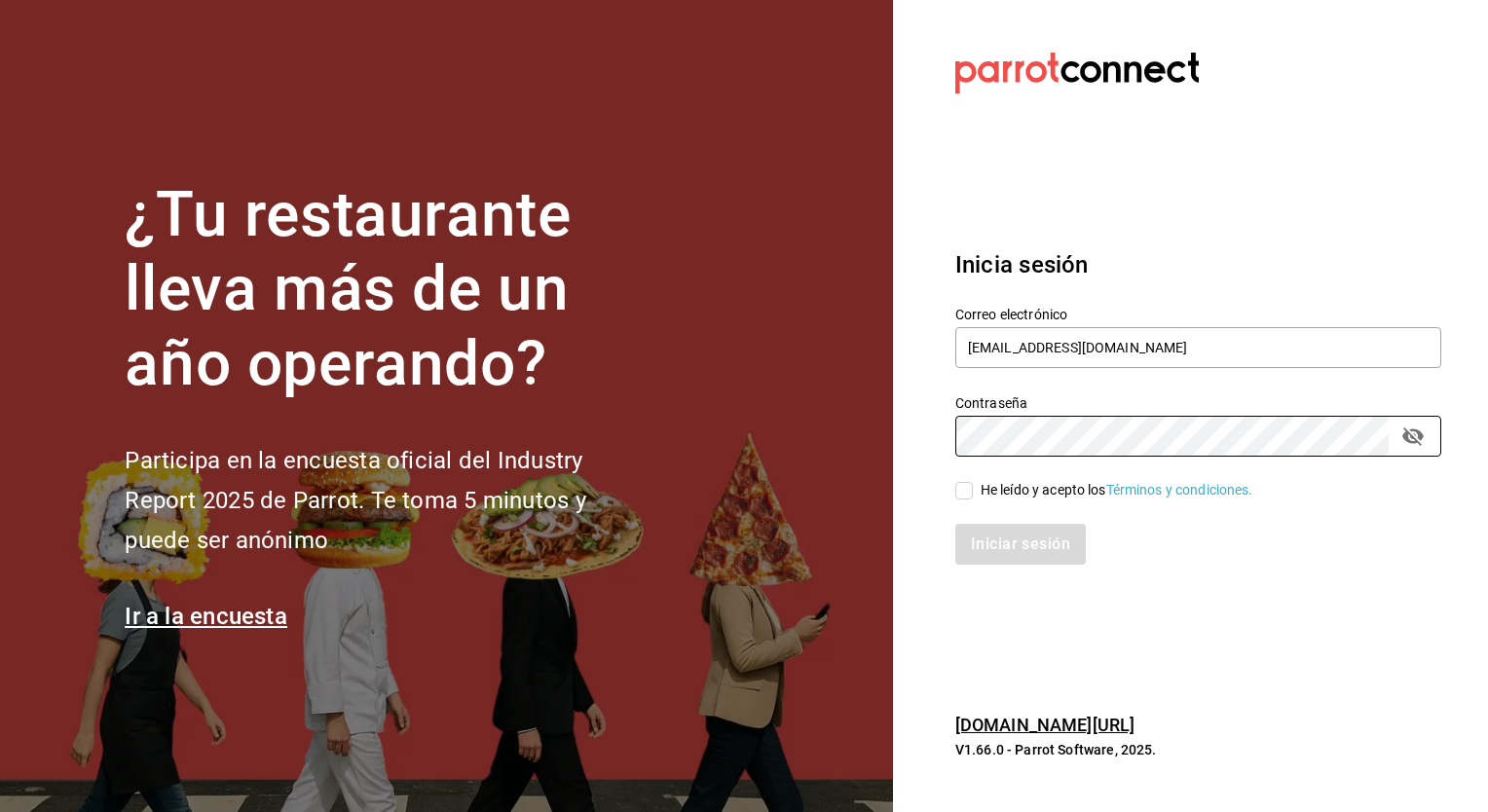 click on "Iniciar sesión" at bounding box center [1186, 533] 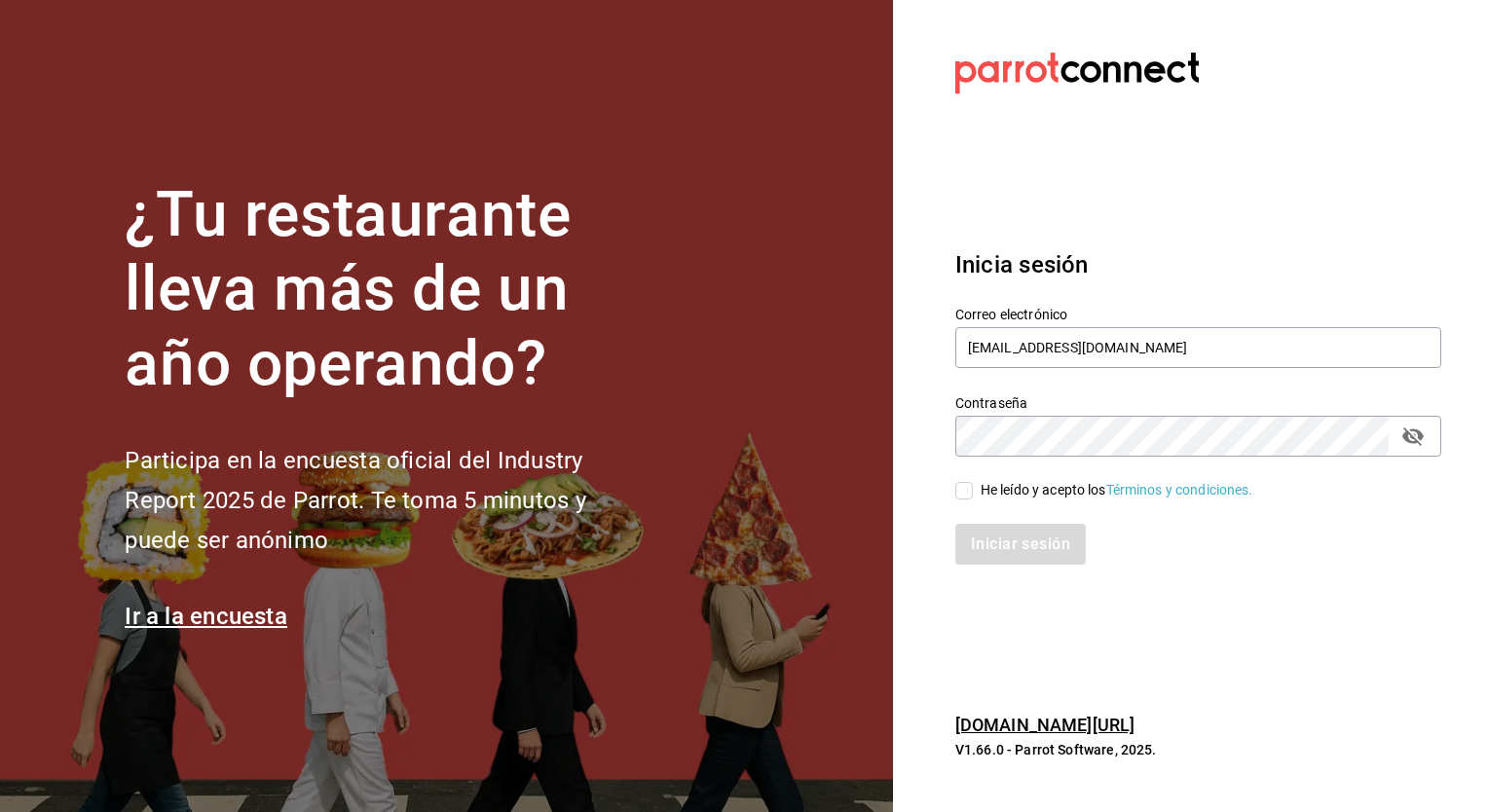 click on "He leído y acepto los  Términos y condiciones." at bounding box center (964, 491) 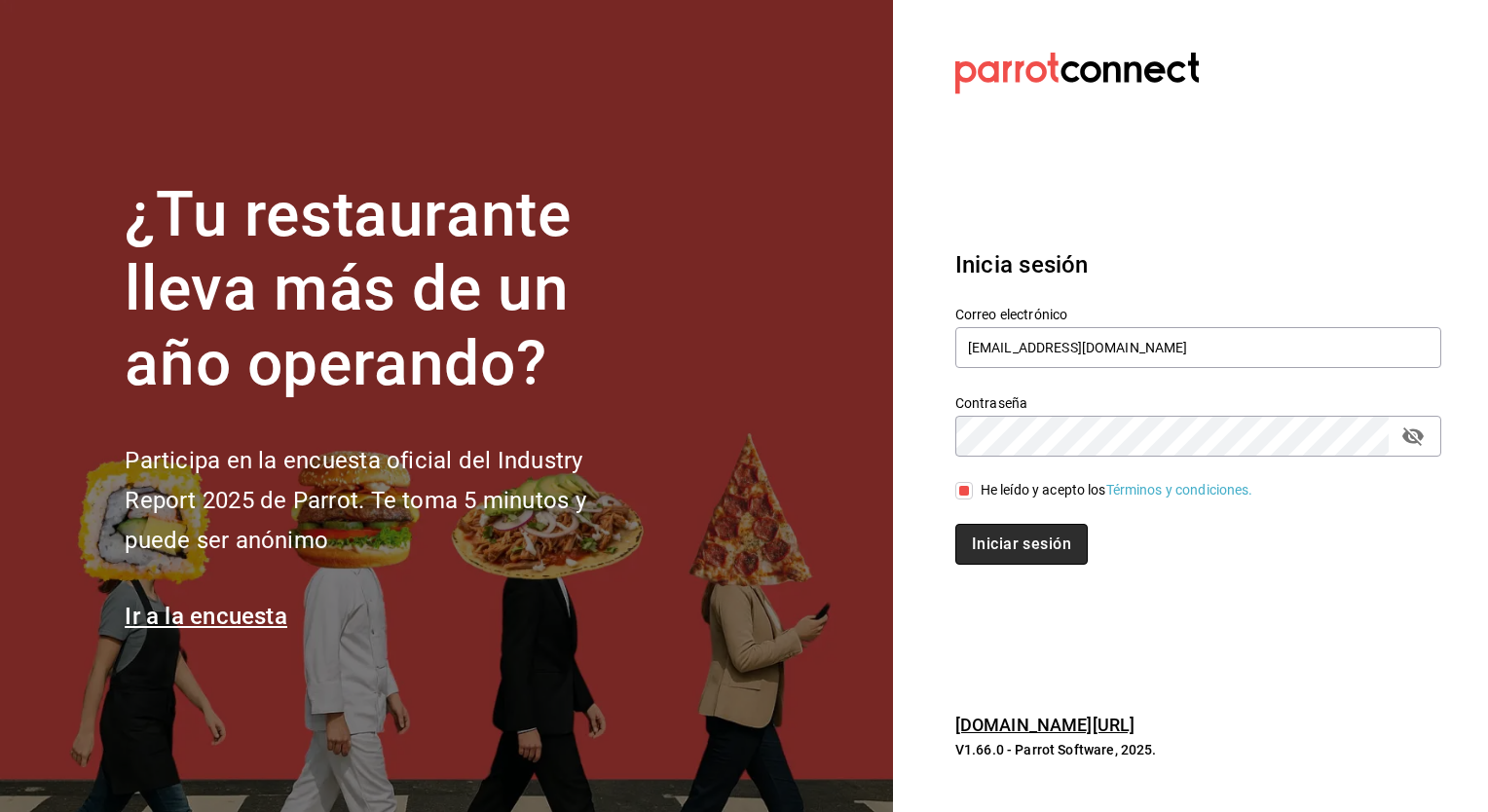 click on "Iniciar sesión" at bounding box center (1022, 544) 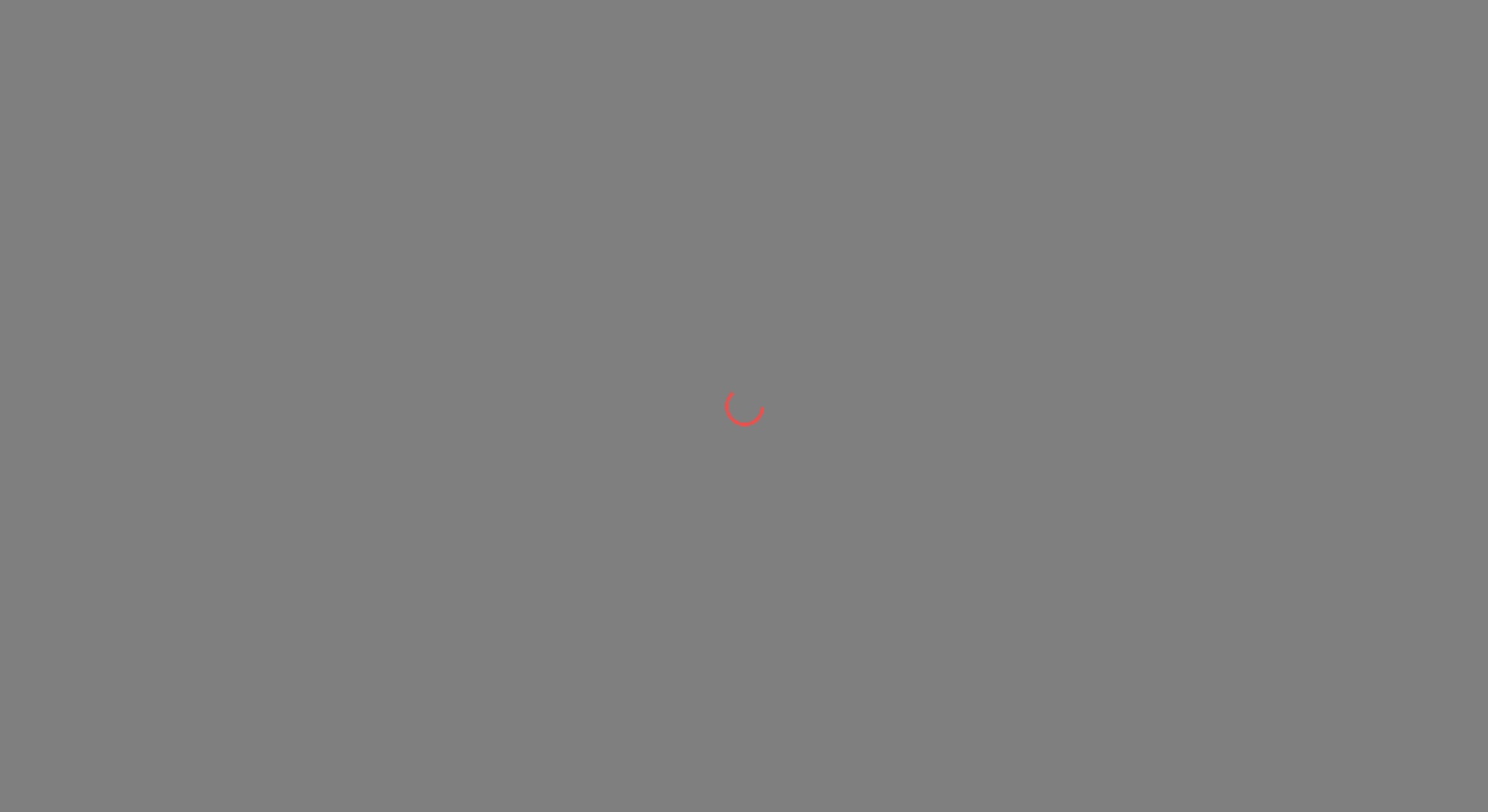 scroll, scrollTop: 0, scrollLeft: 0, axis: both 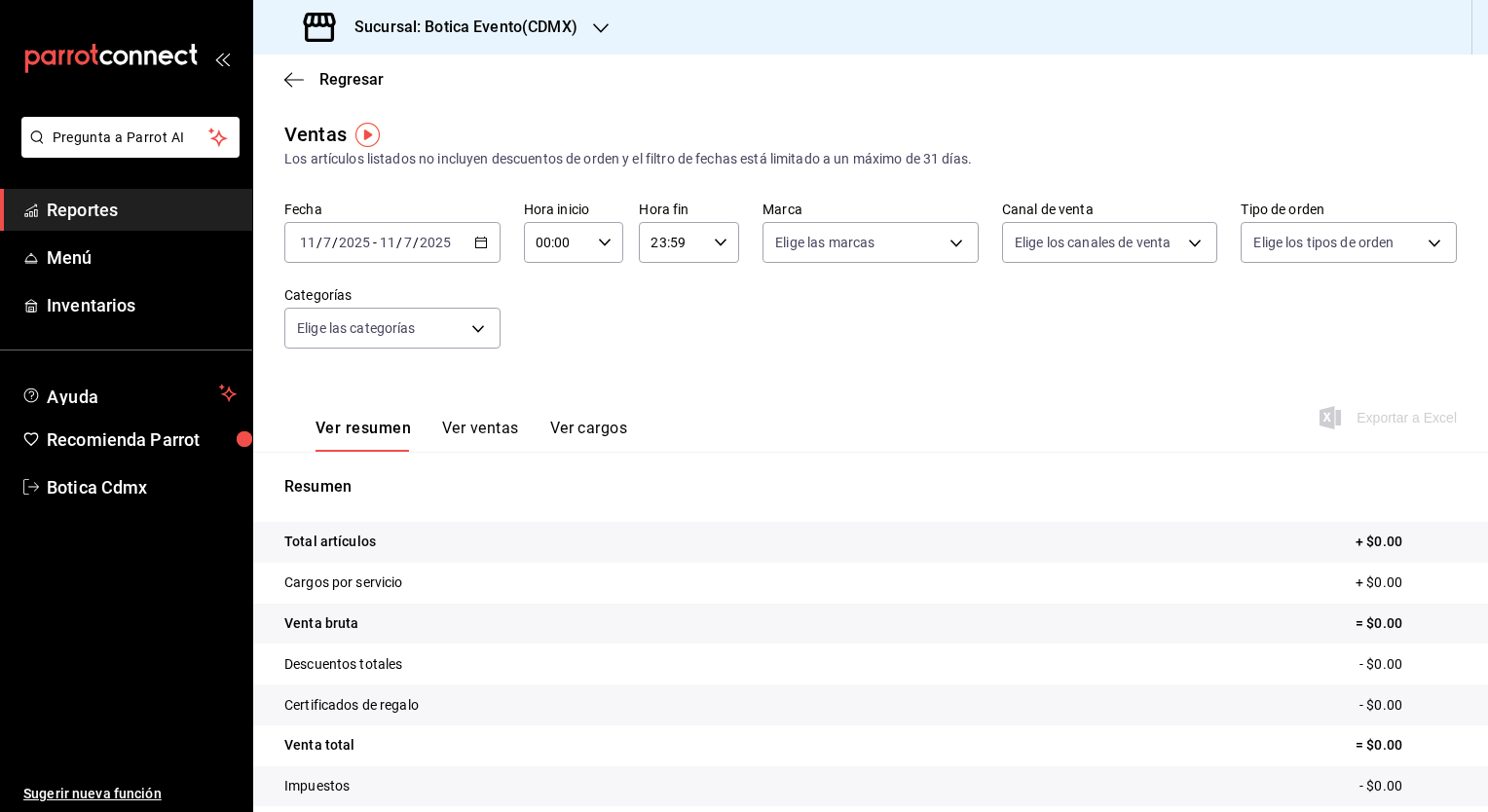 click on "Sucursal: Botica  Evento(CDMX)" at bounding box center (458, 27) 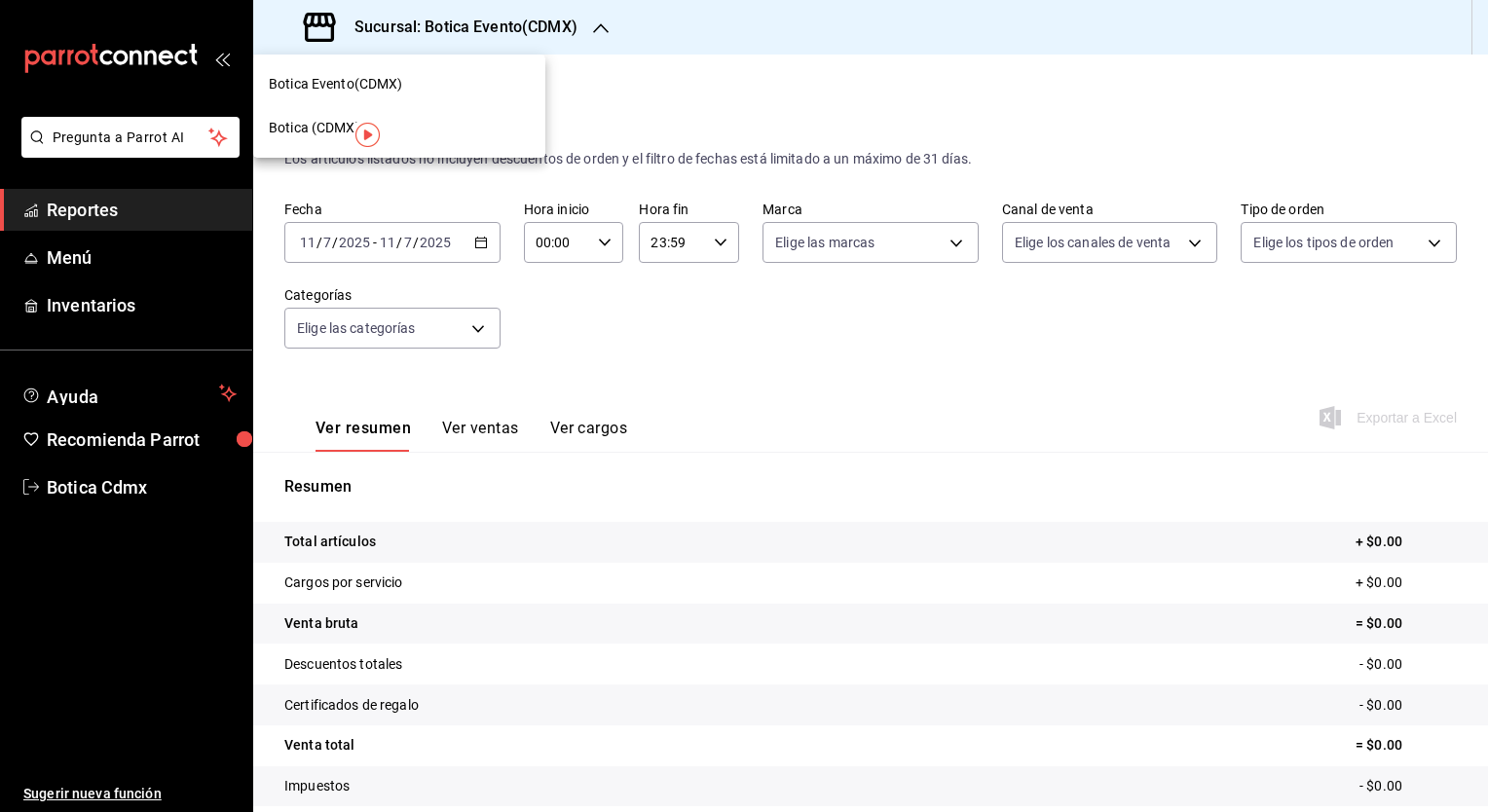click on "Botica (CDMX)" at bounding box center [399, 128] 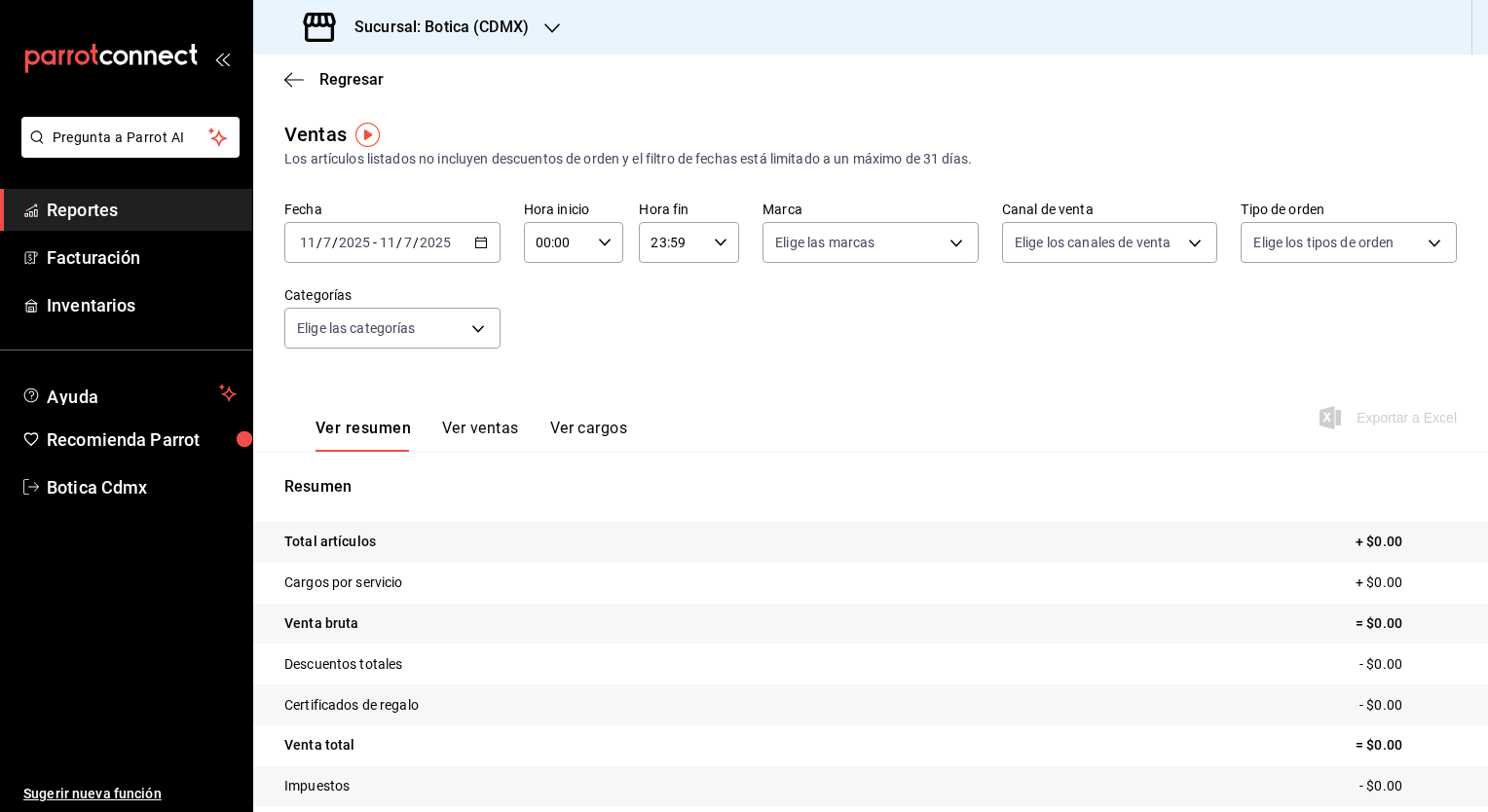 click on "2025-07-11 11 / 7 / 2025 - 2025-07-11 11 / 7 / 2025" at bounding box center (392, 242) 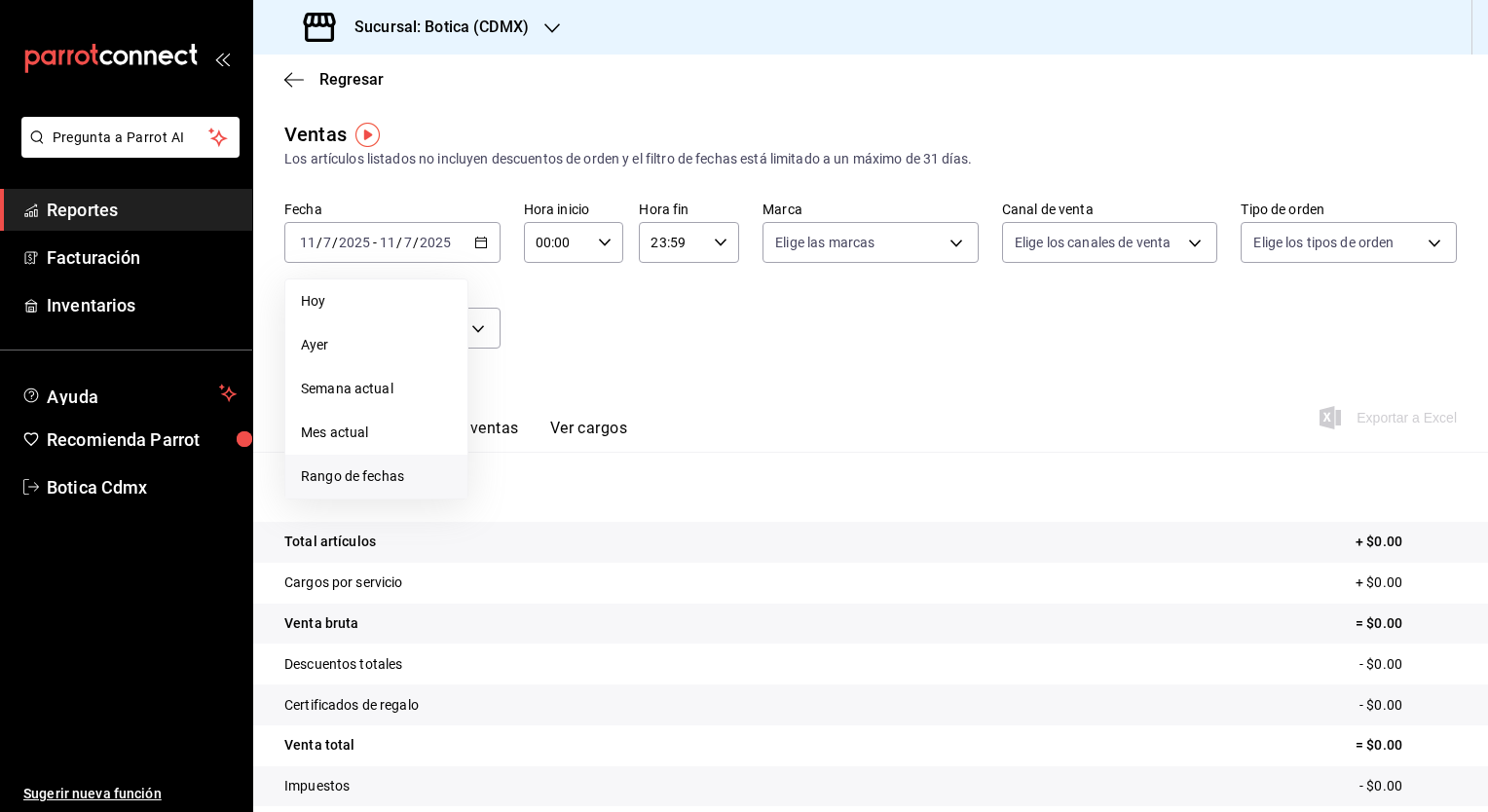 click on "Rango de fechas" at bounding box center [376, 476] 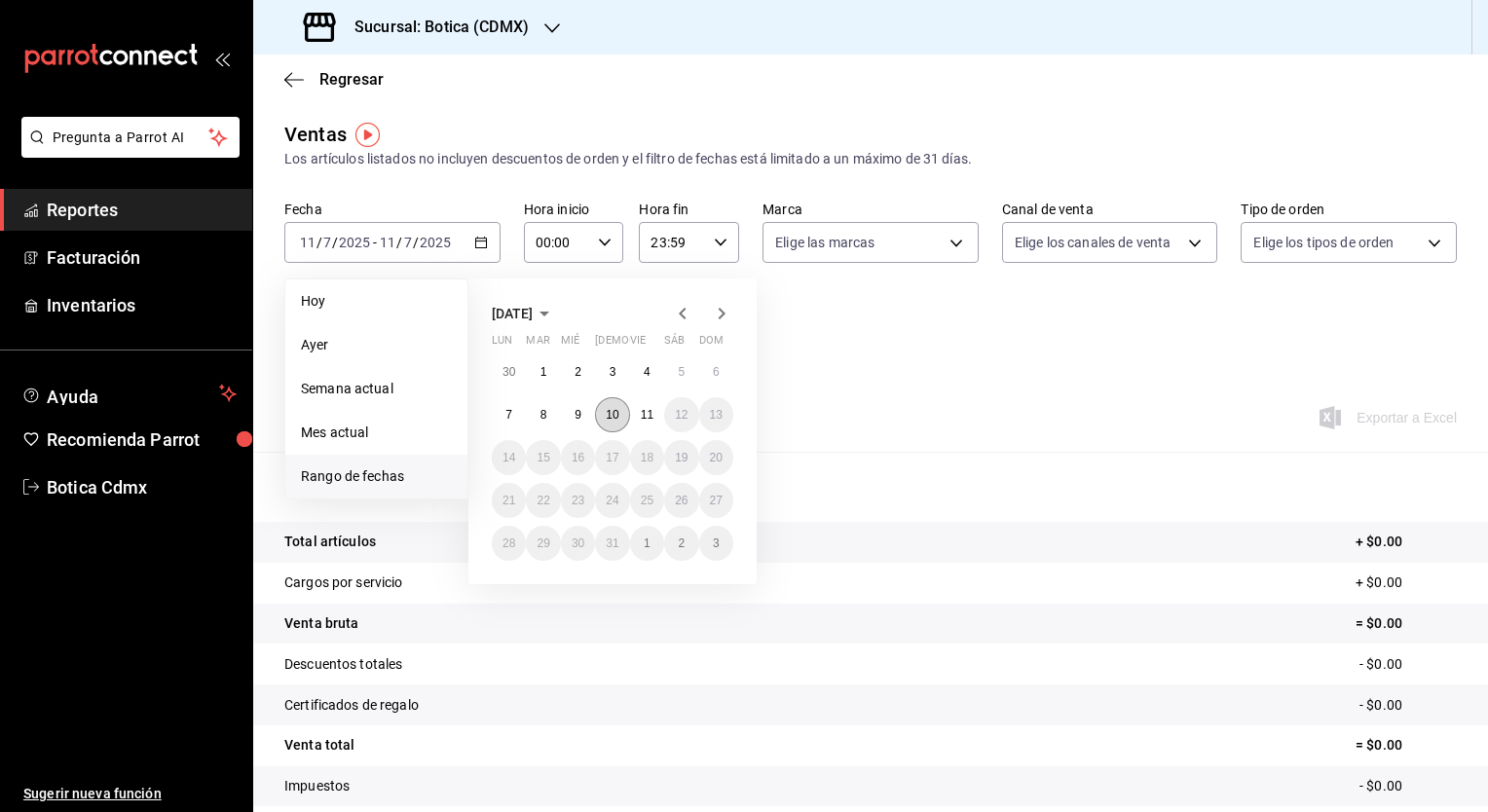 click on "10" at bounding box center (612, 415) 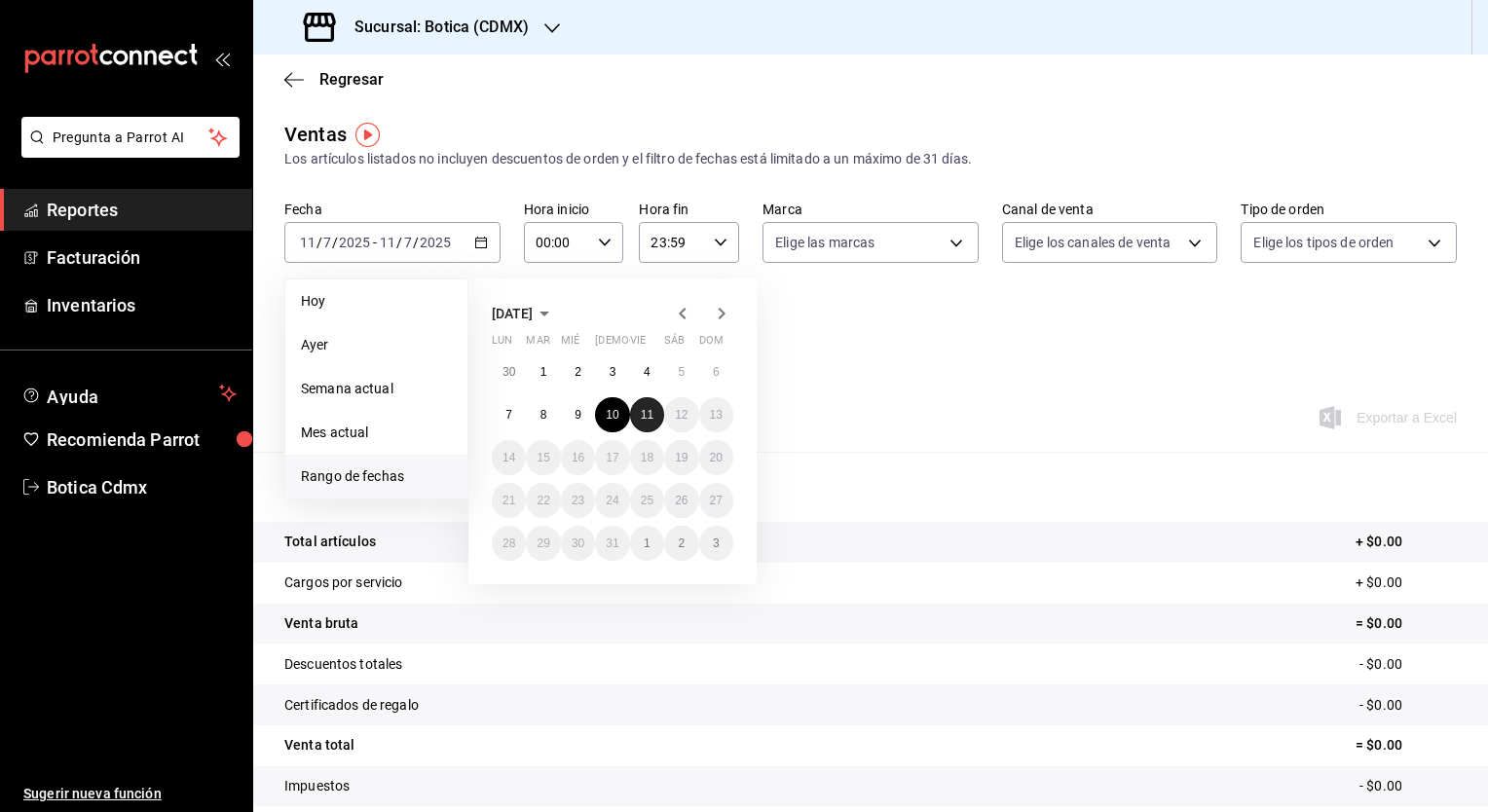 click on "11" at bounding box center (647, 415) 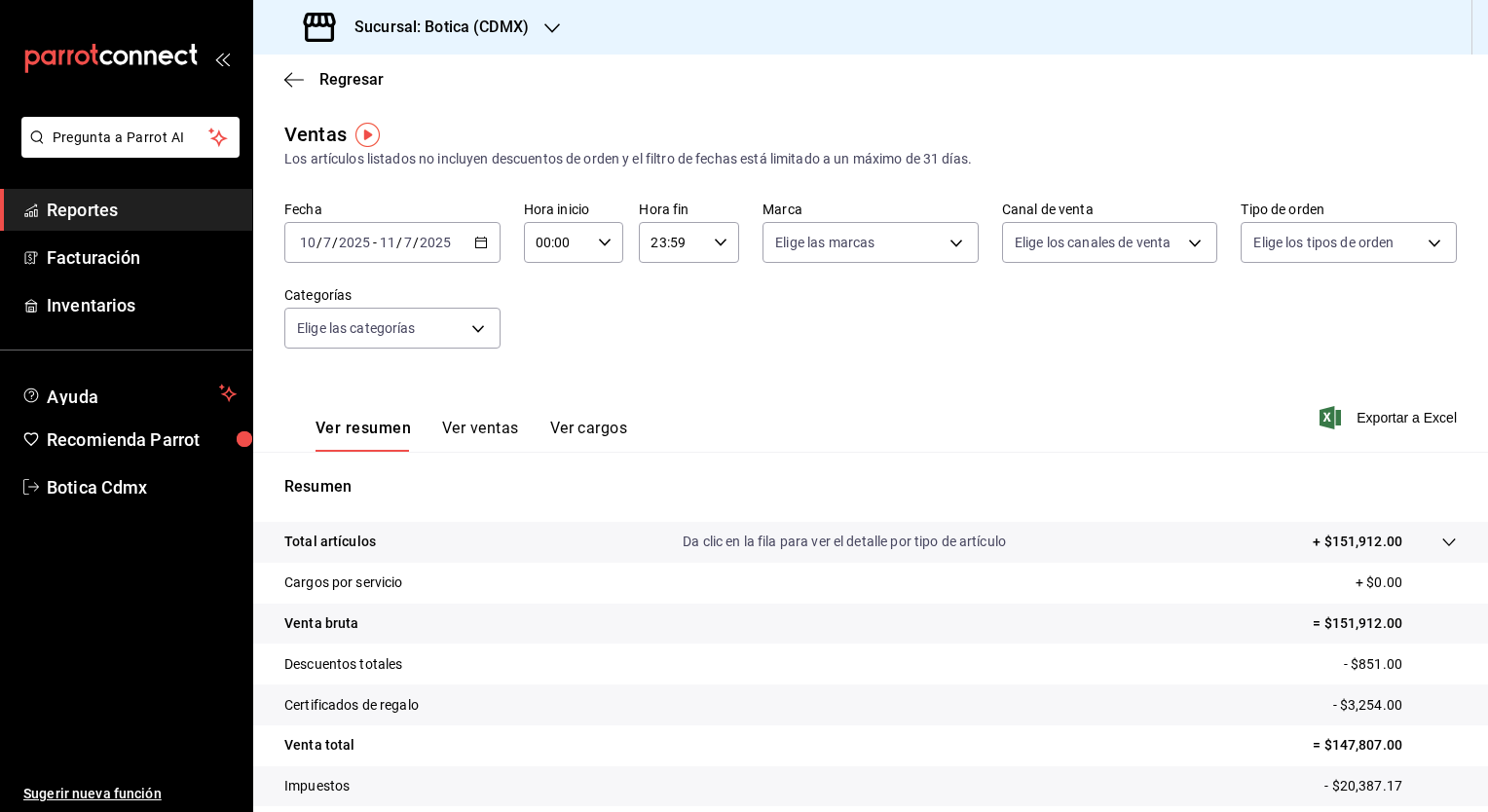 click on "00:00 Hora inicio" at bounding box center (574, 242) 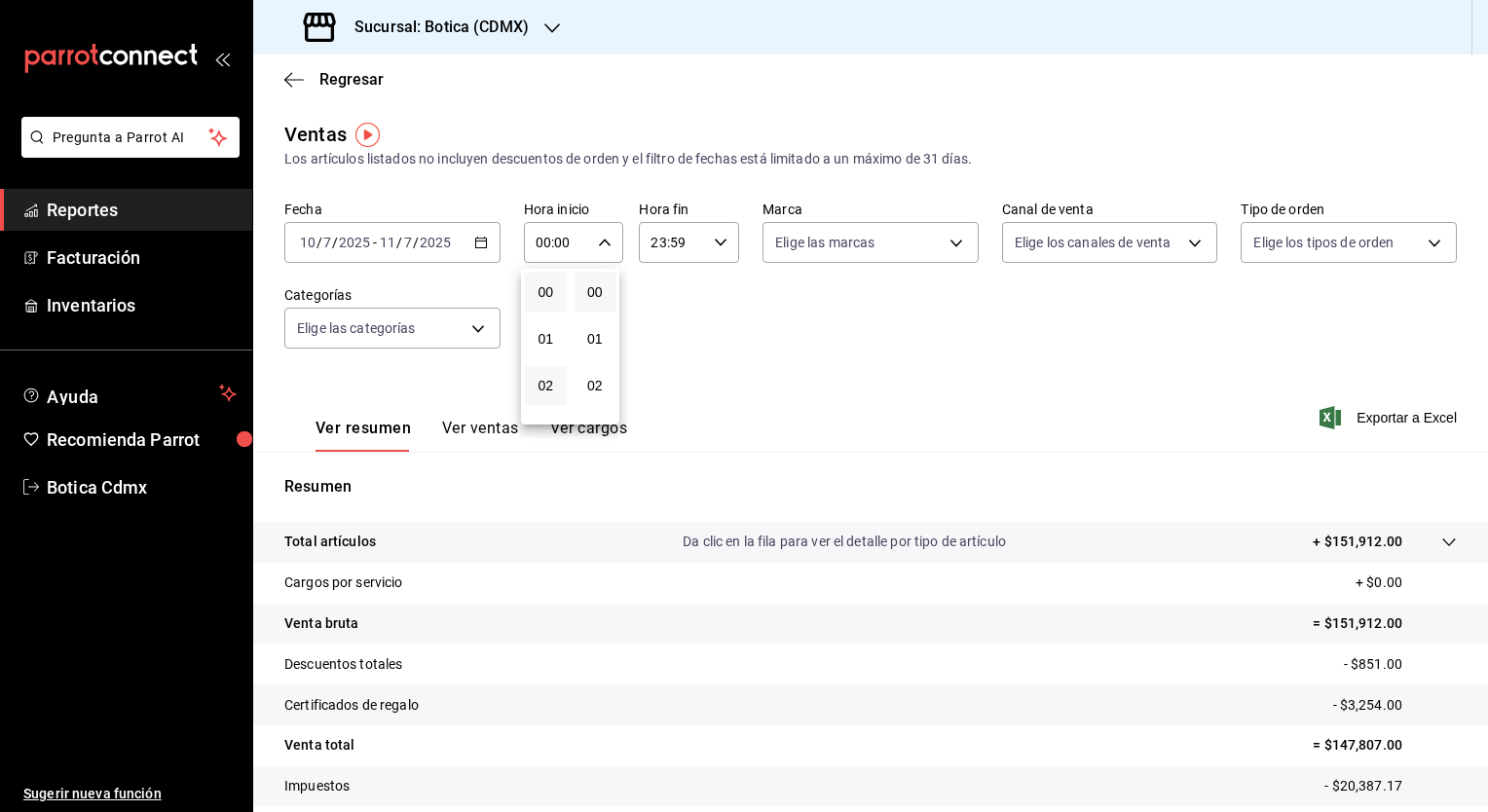 click on "02" at bounding box center (545, 386) 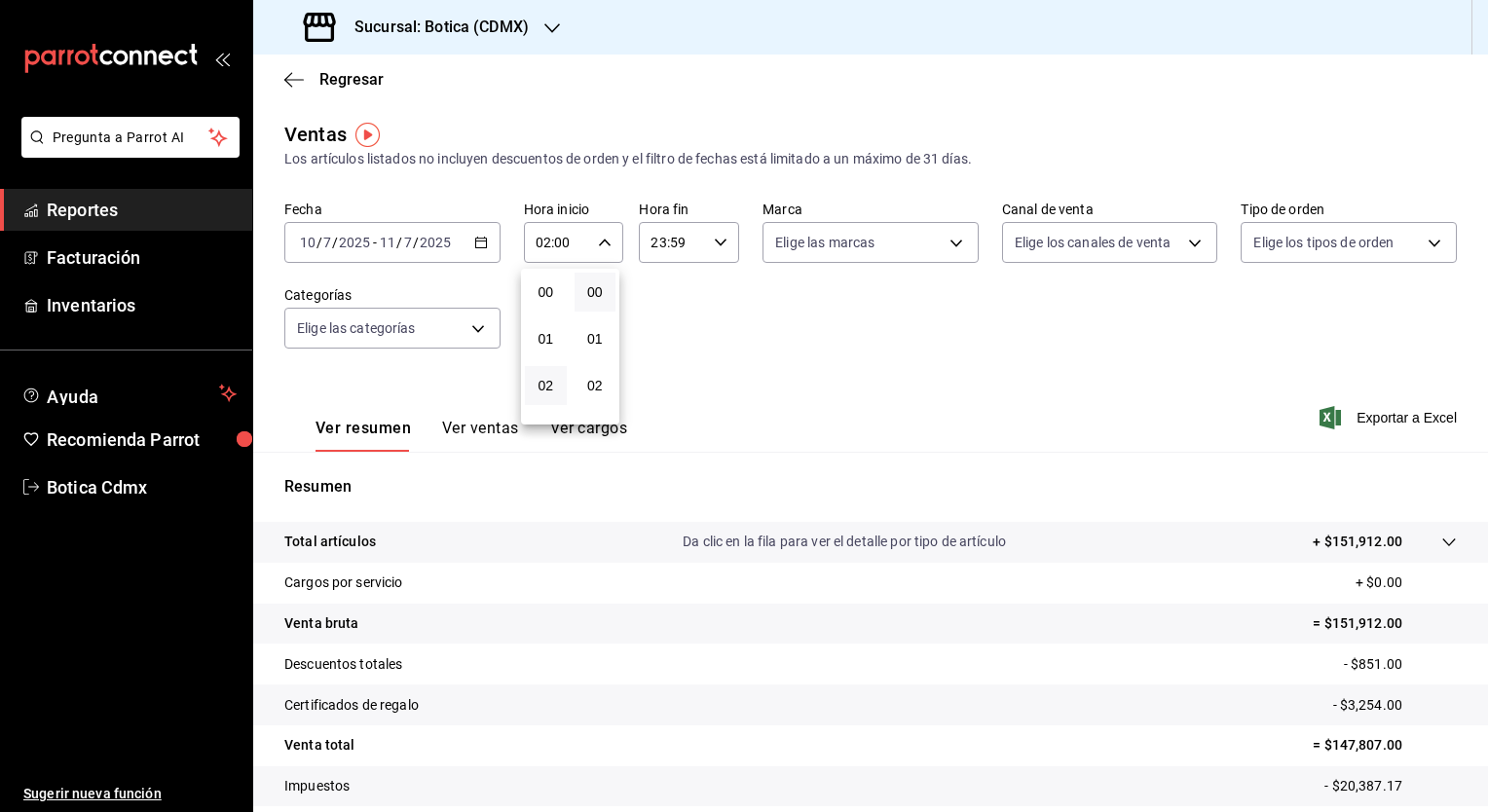click at bounding box center (744, 406) 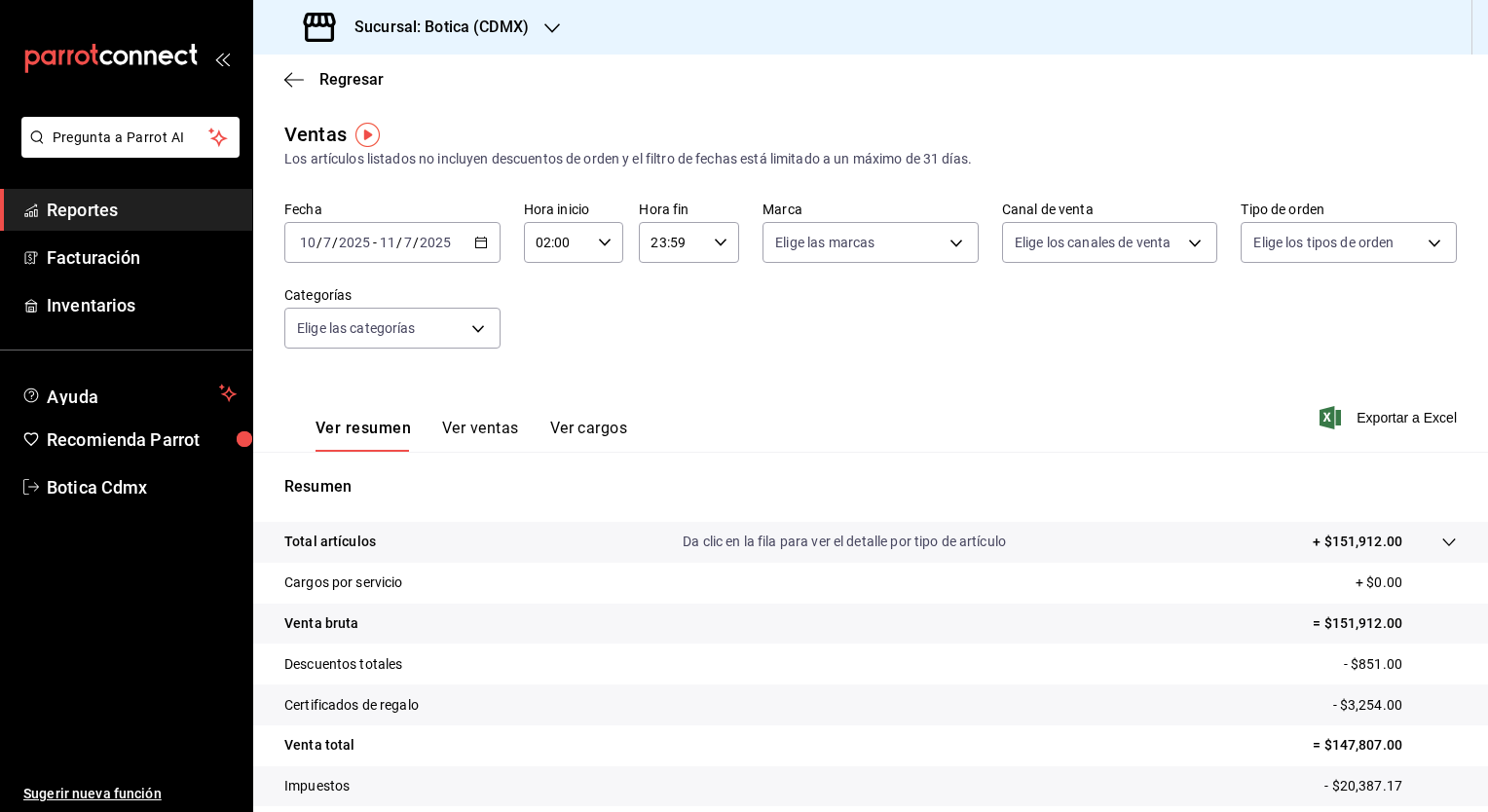click 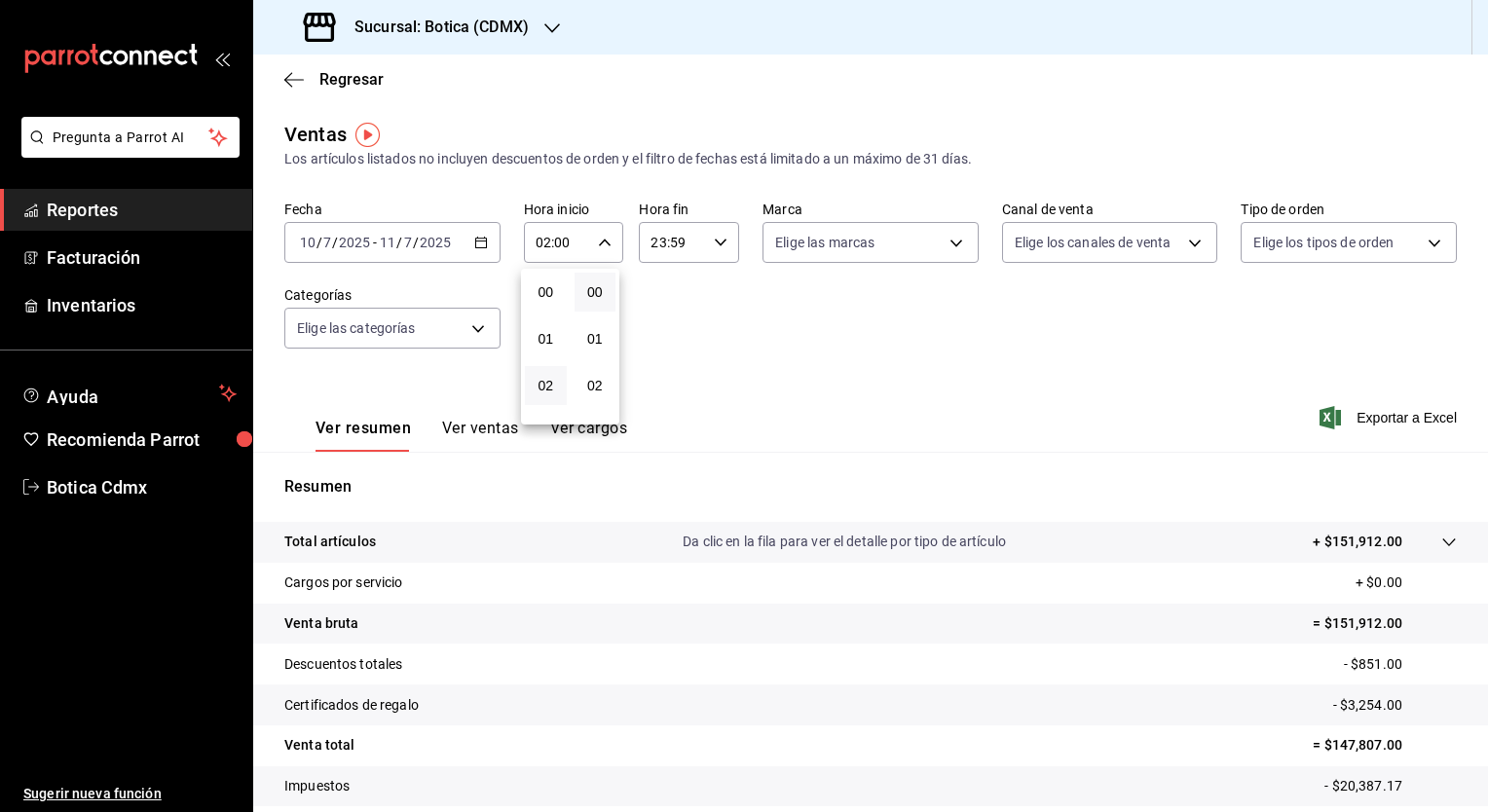 scroll, scrollTop: 94, scrollLeft: 0, axis: vertical 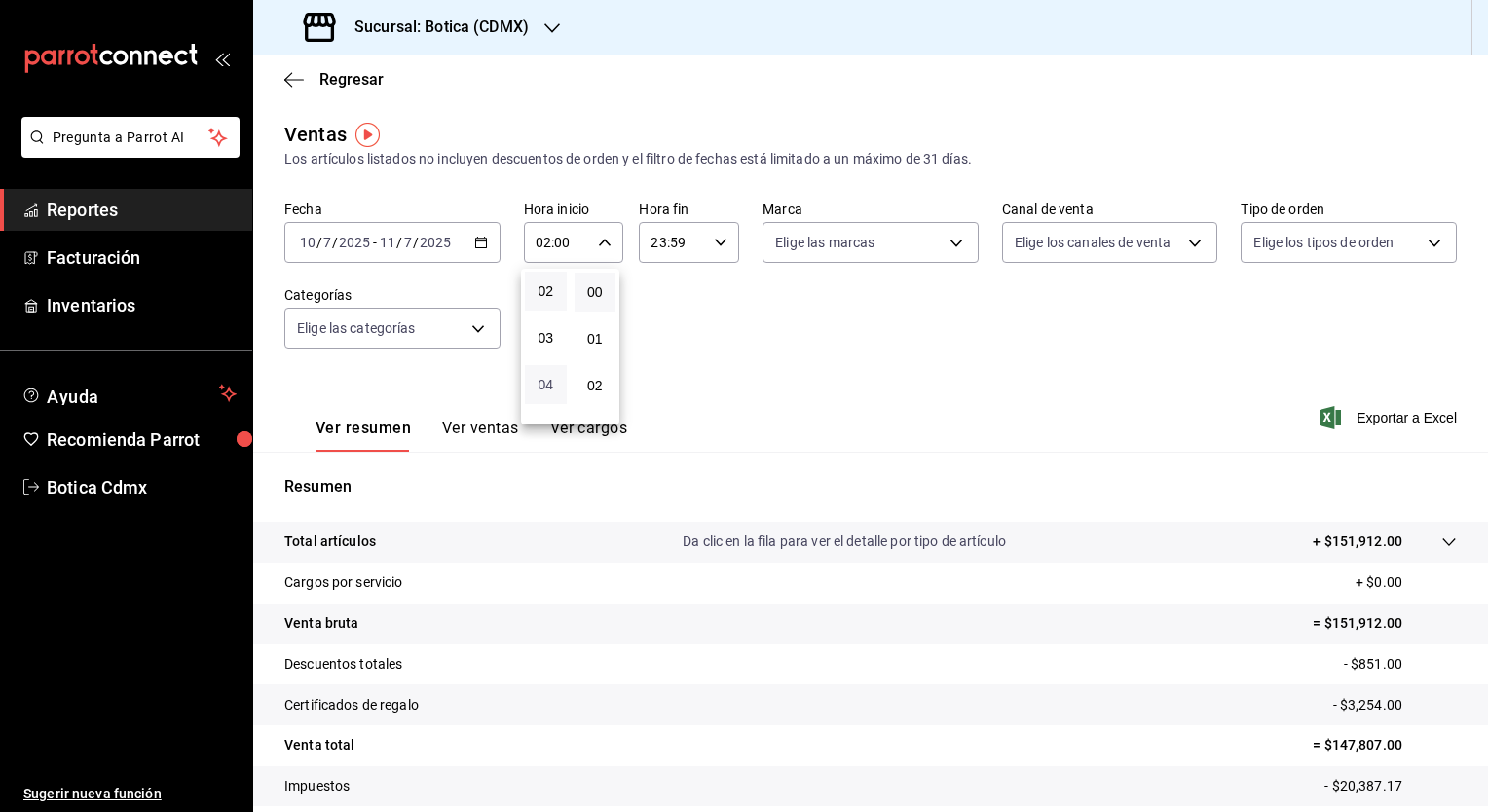 click on "04" at bounding box center [545, 385] 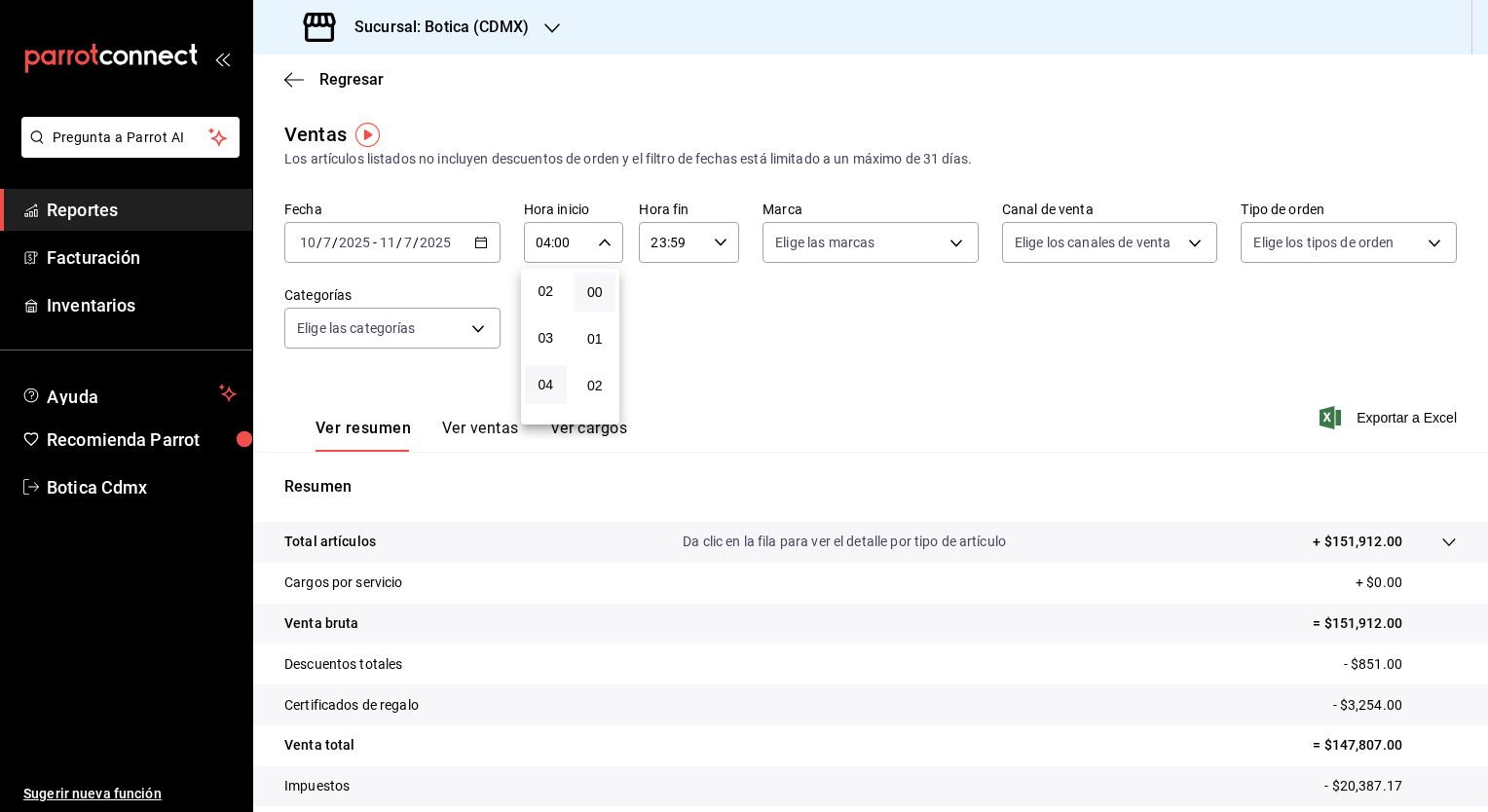 click at bounding box center [744, 406] 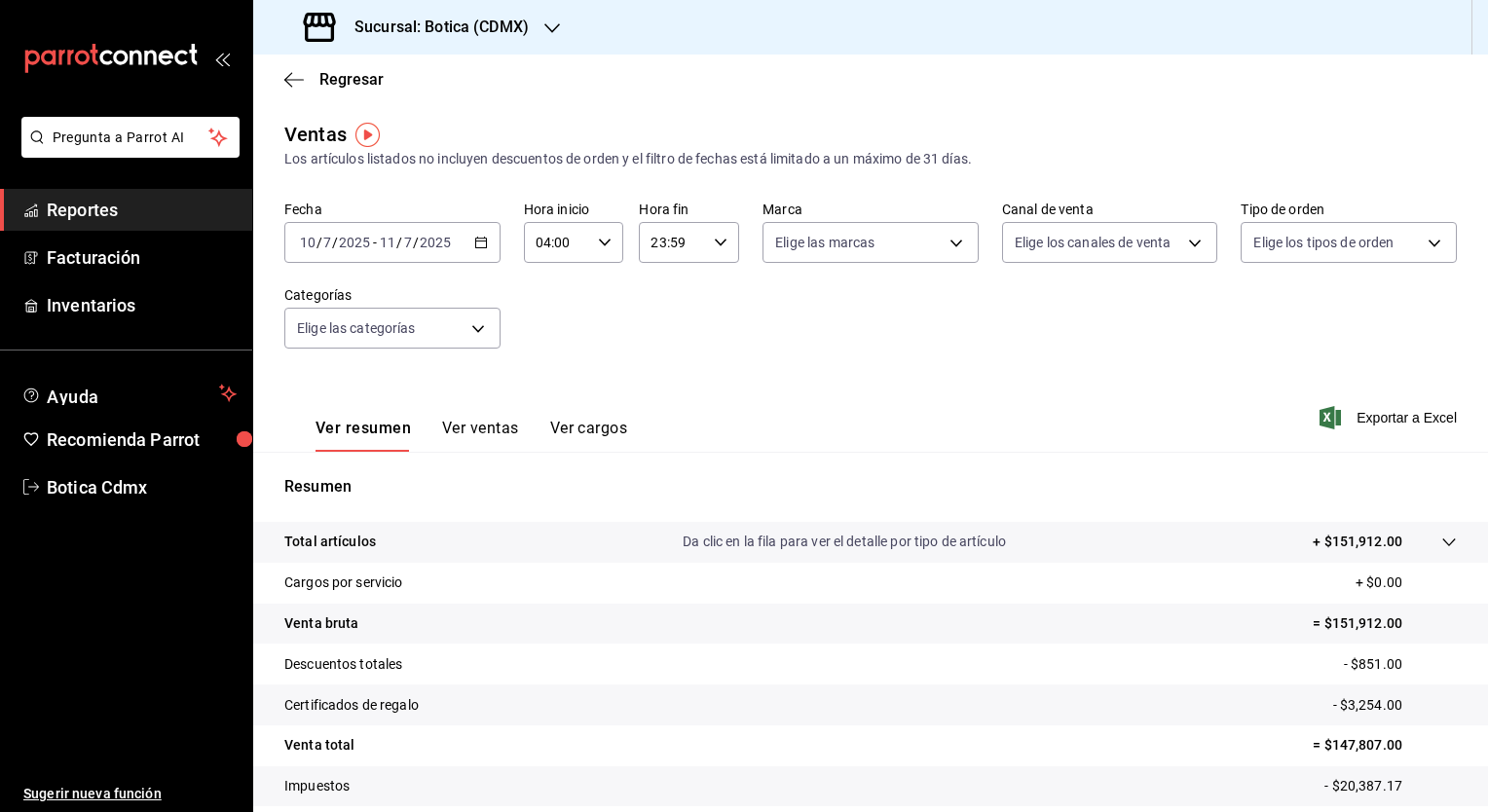 click 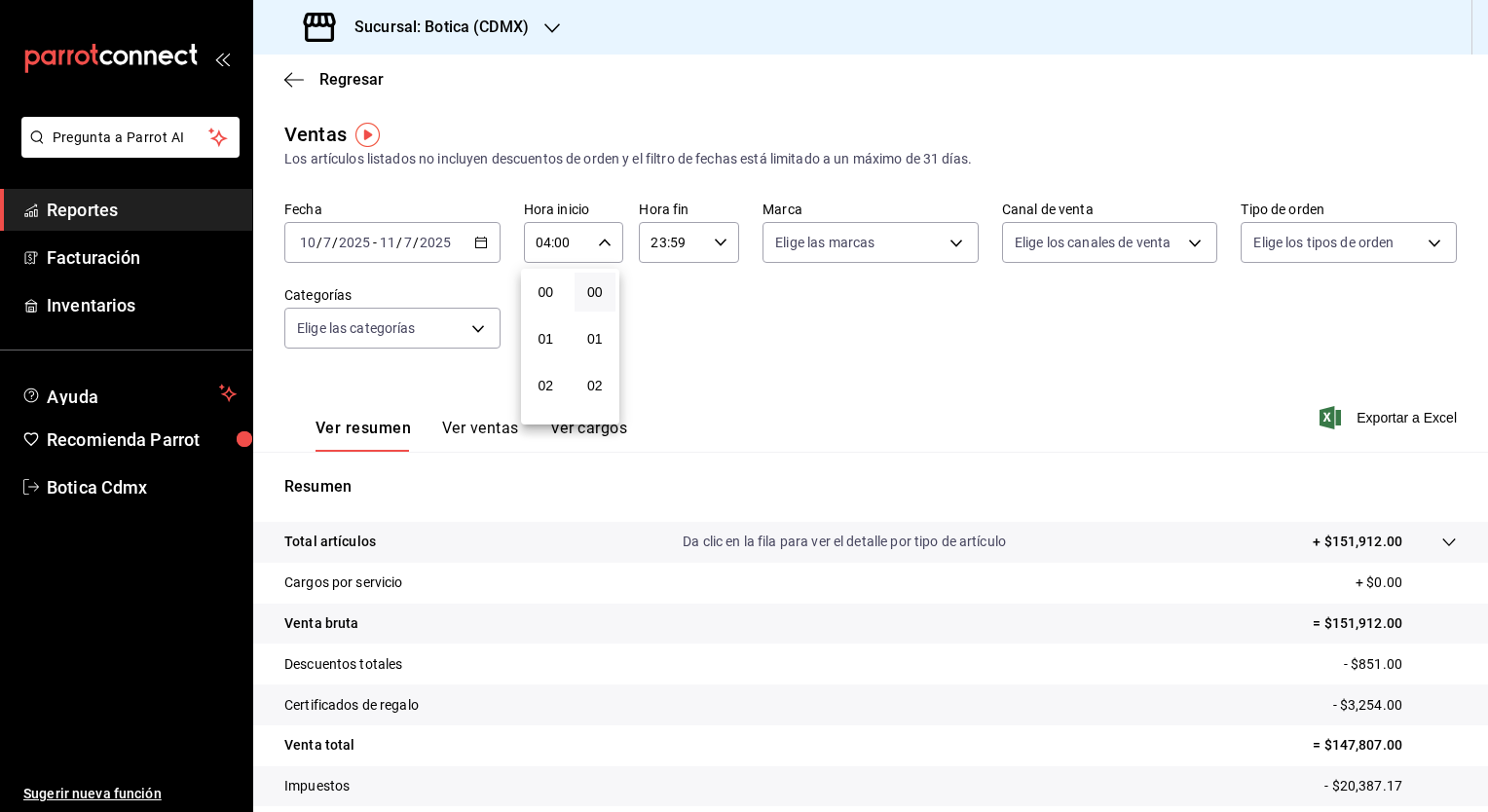 scroll, scrollTop: 190, scrollLeft: 0, axis: vertical 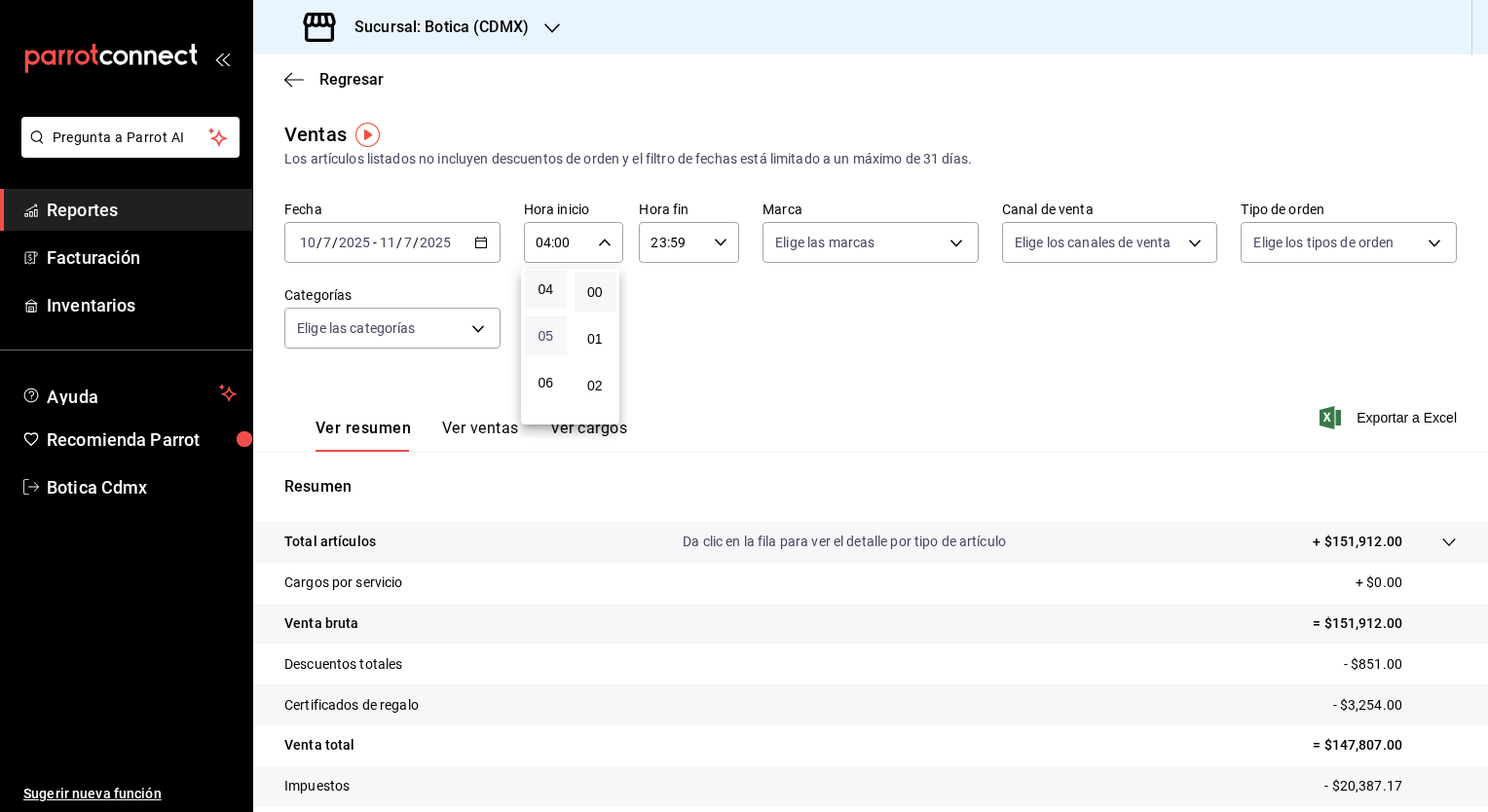 click on "05" at bounding box center (545, 336) 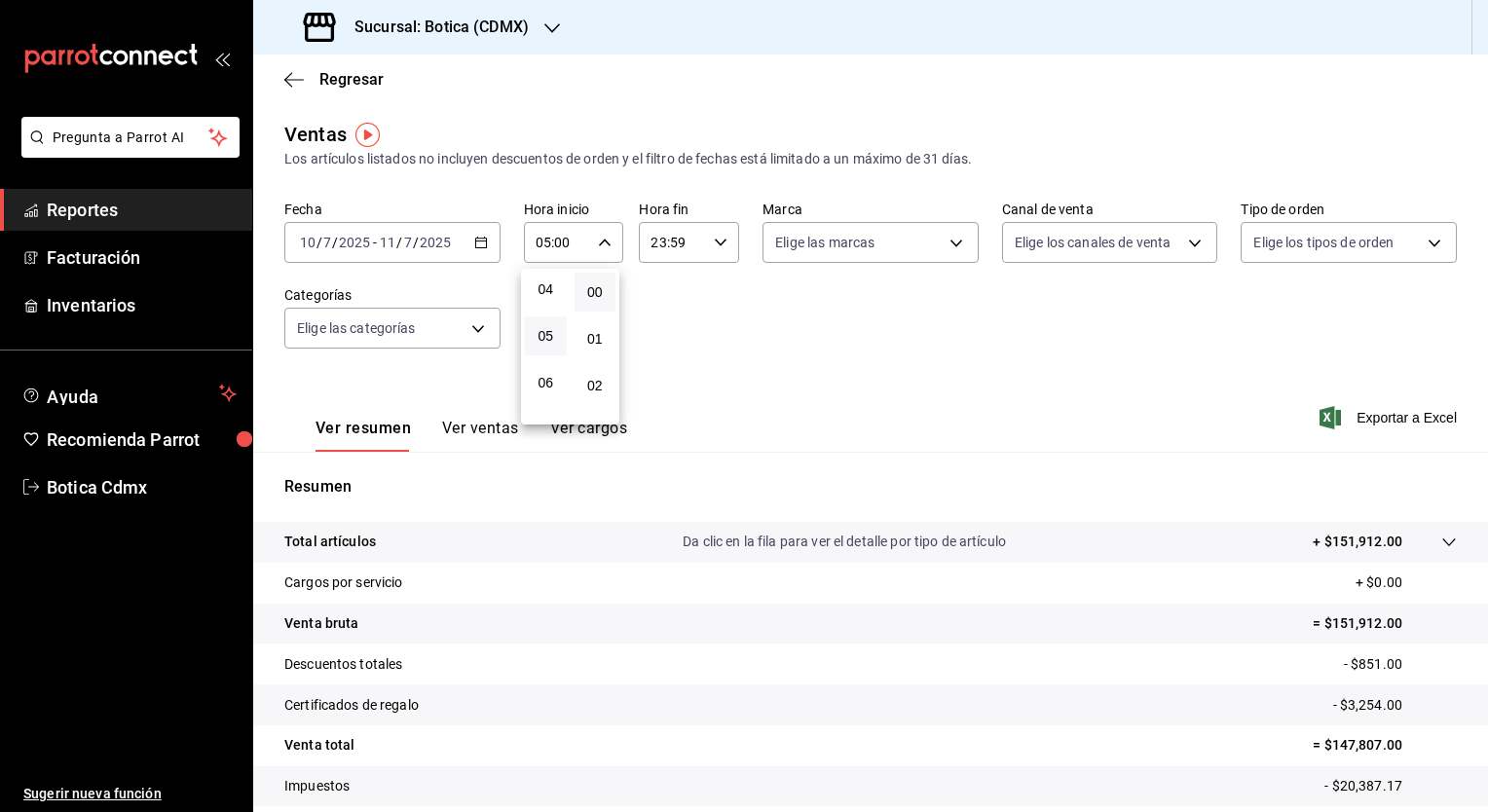 click at bounding box center (744, 406) 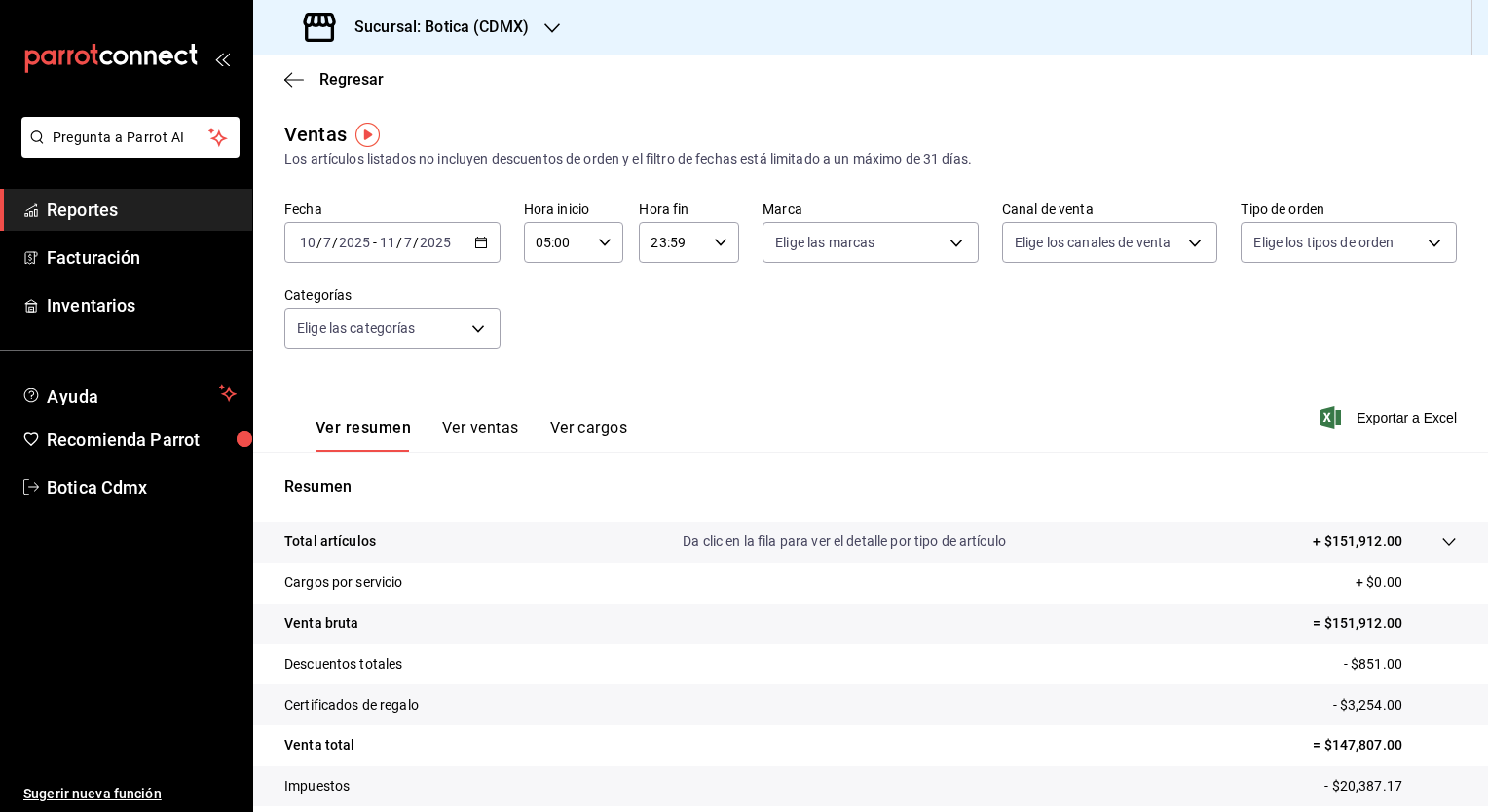 click 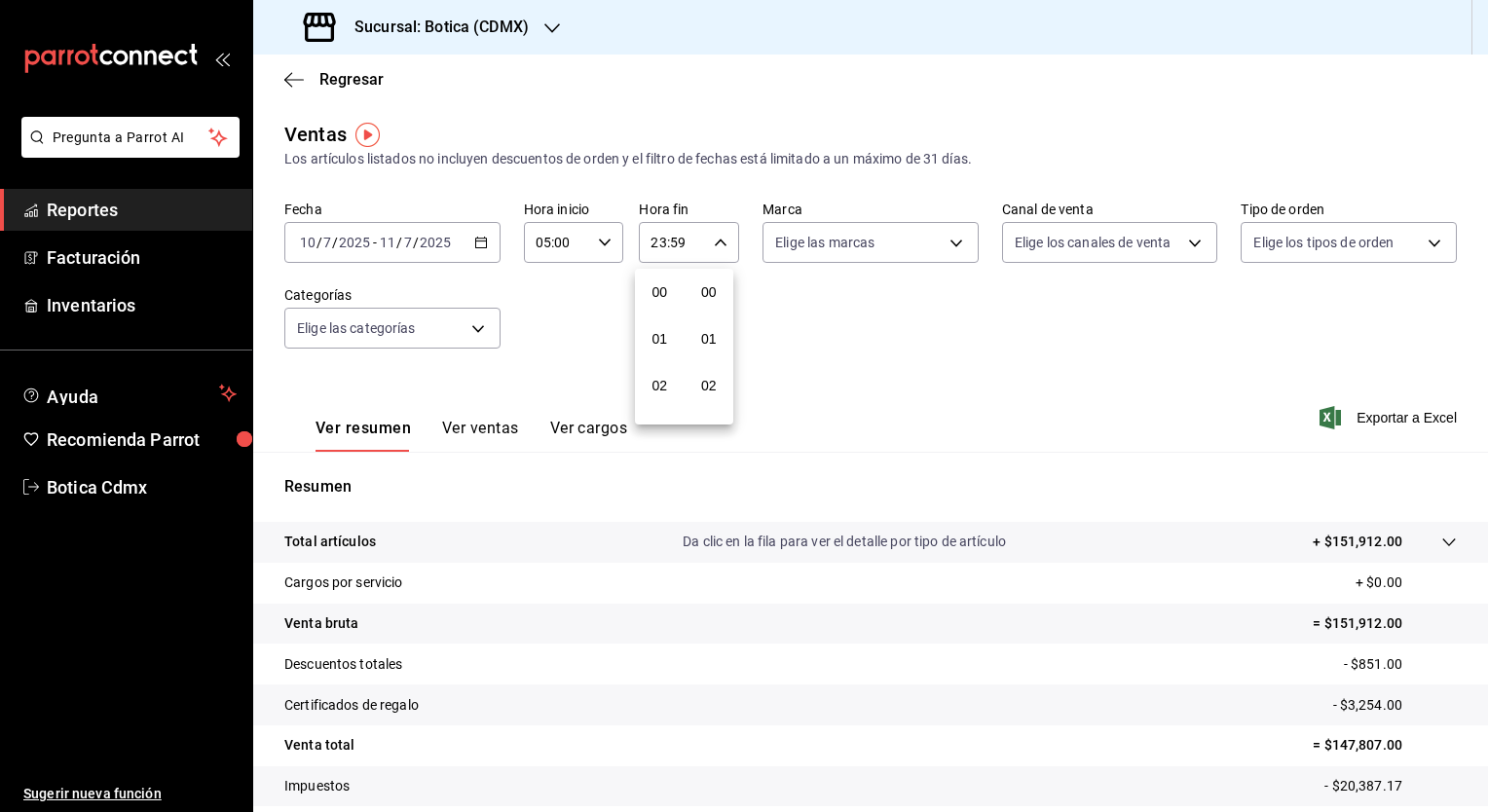 scroll, scrollTop: 984, scrollLeft: 0, axis: vertical 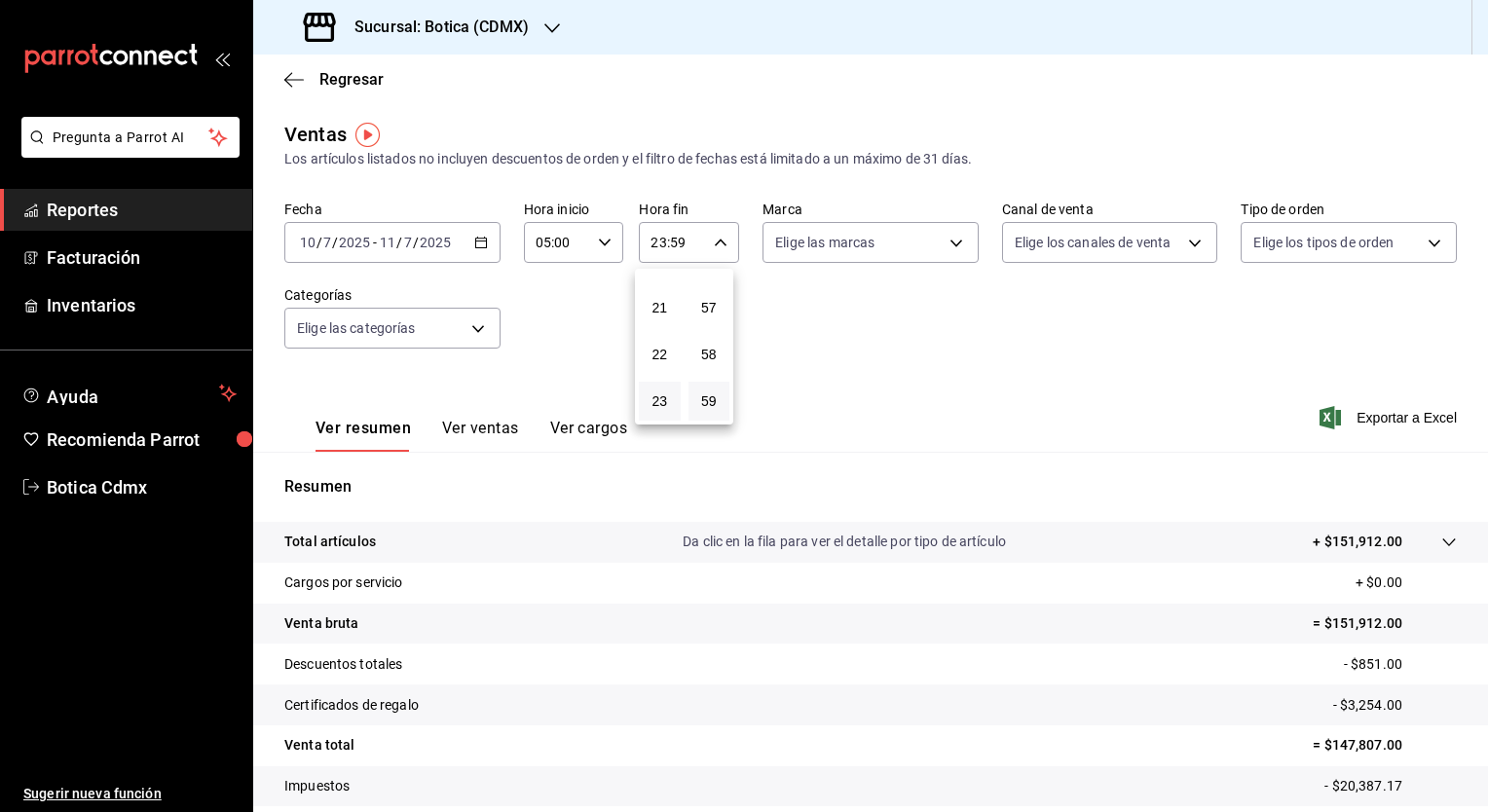 click at bounding box center [744, 406] 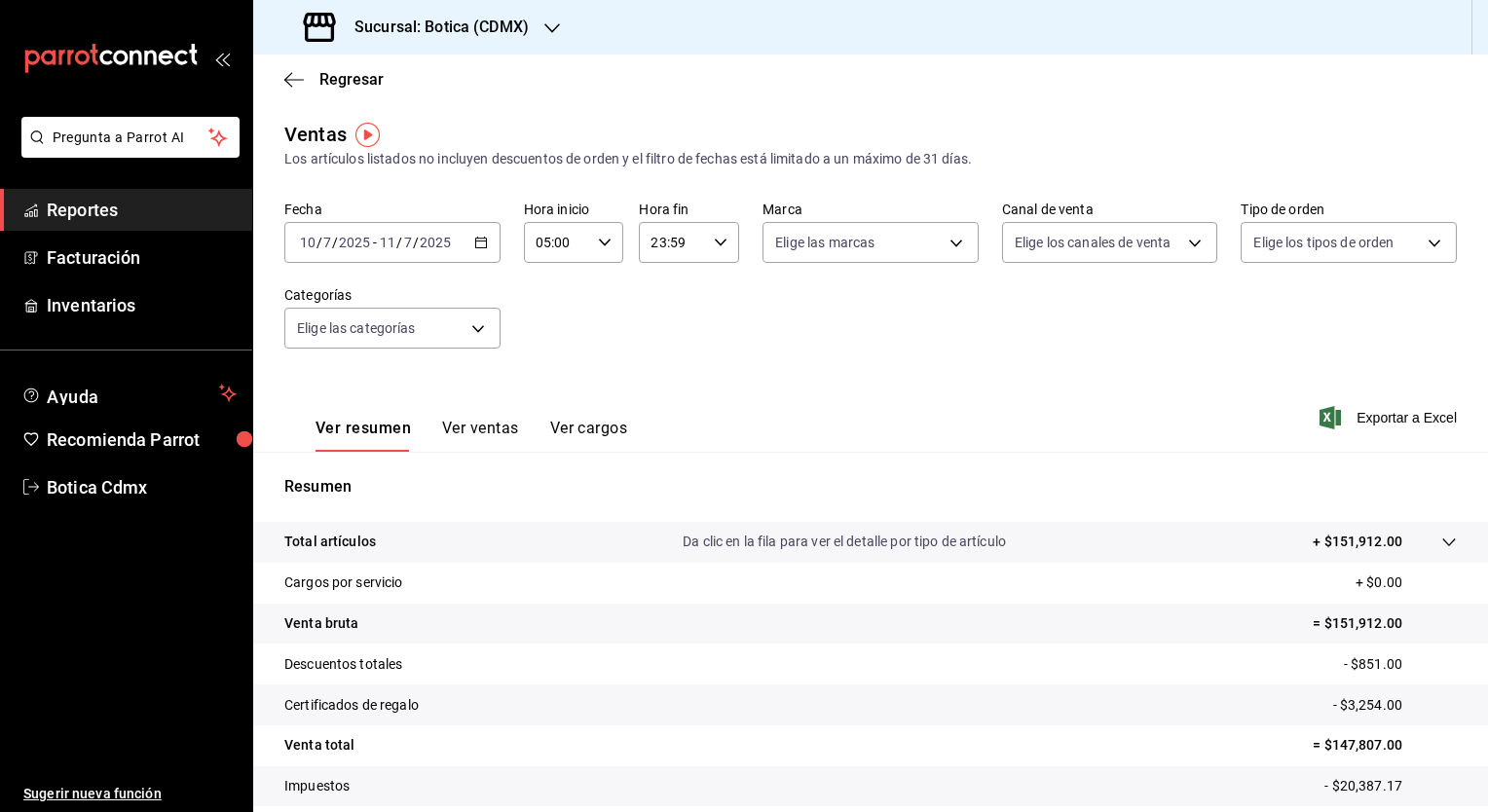 click on "23:59" at bounding box center [672, 242] 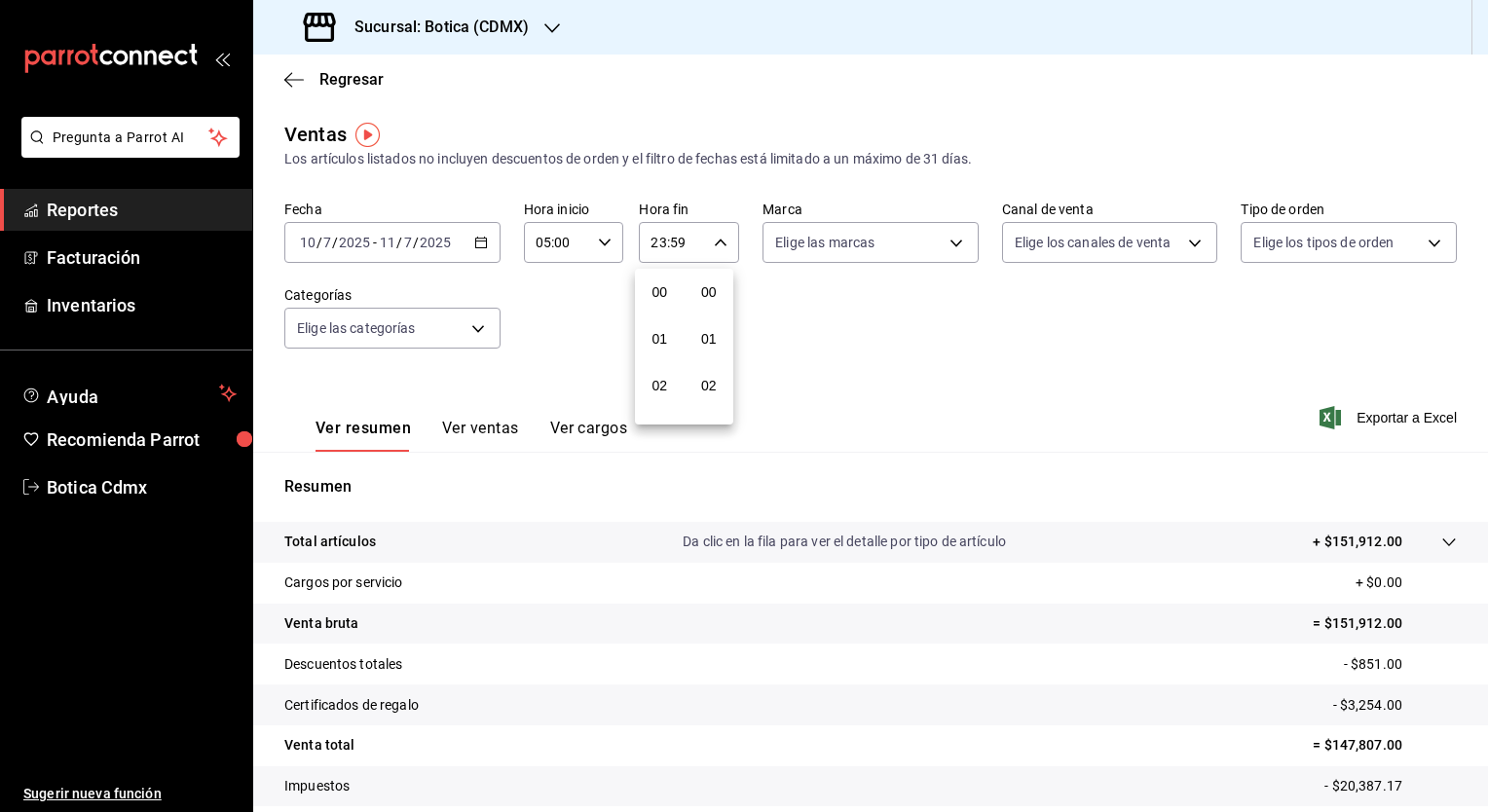 scroll, scrollTop: 984, scrollLeft: 0, axis: vertical 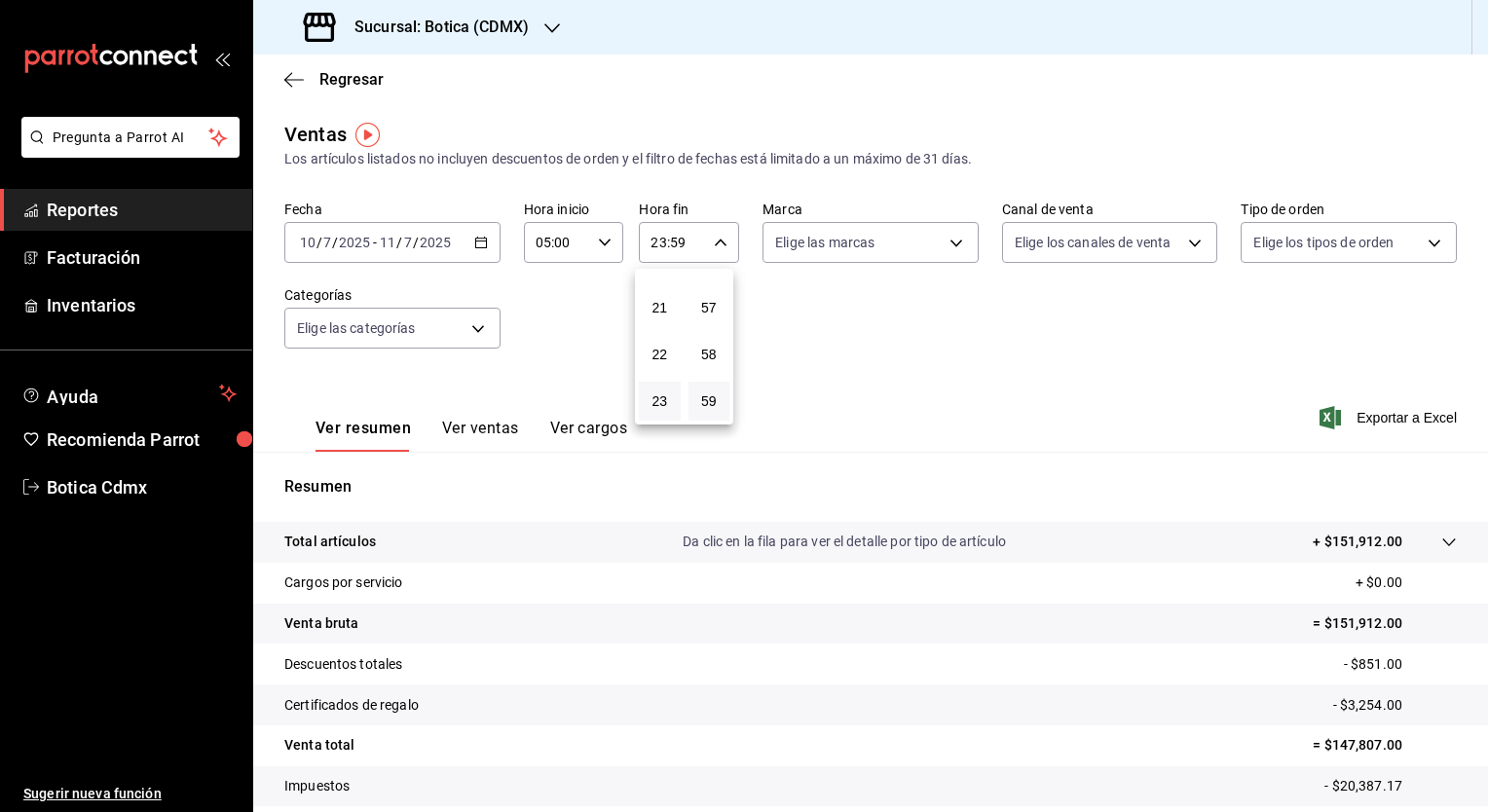 click at bounding box center [744, 406] 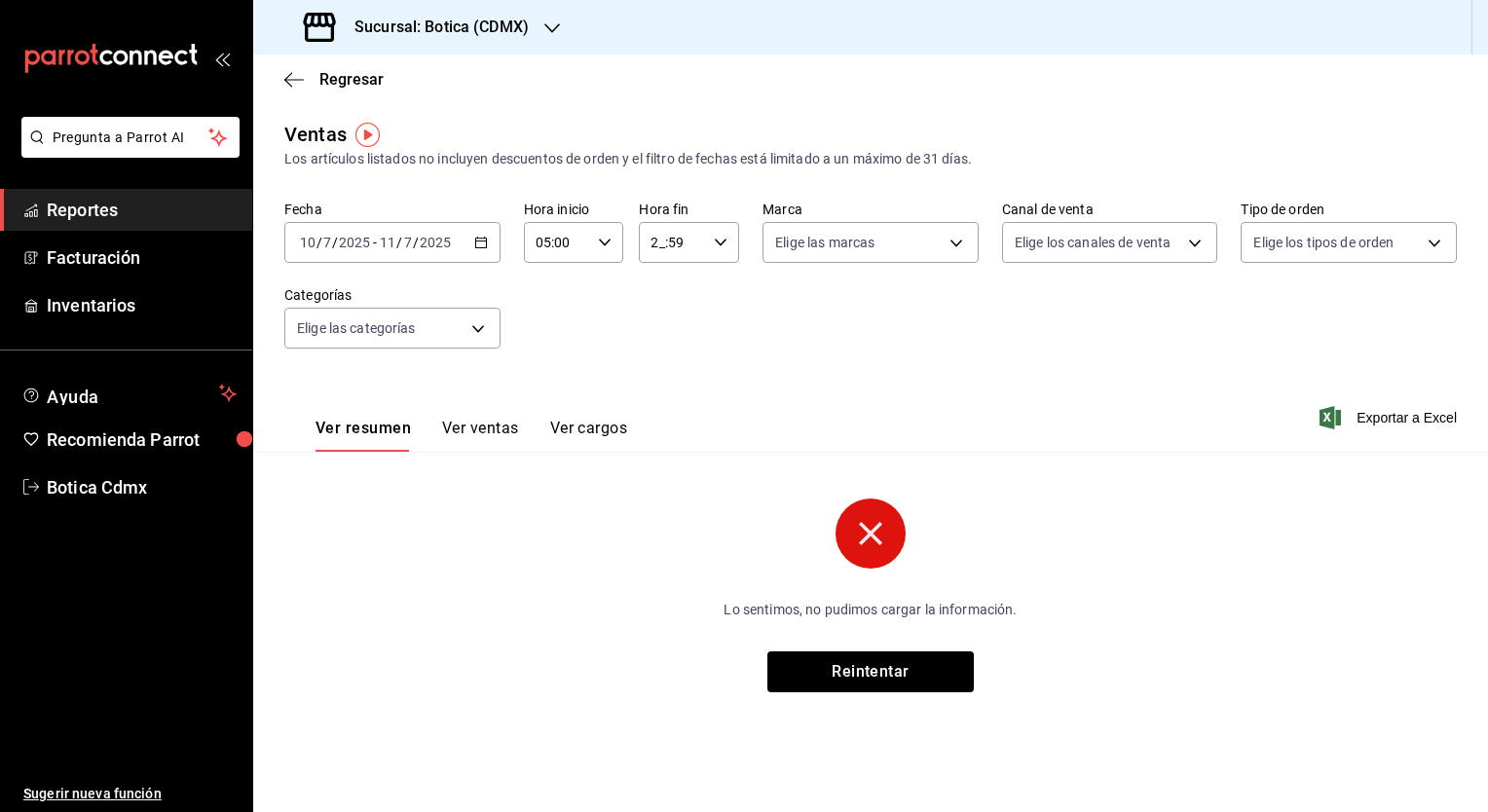 click 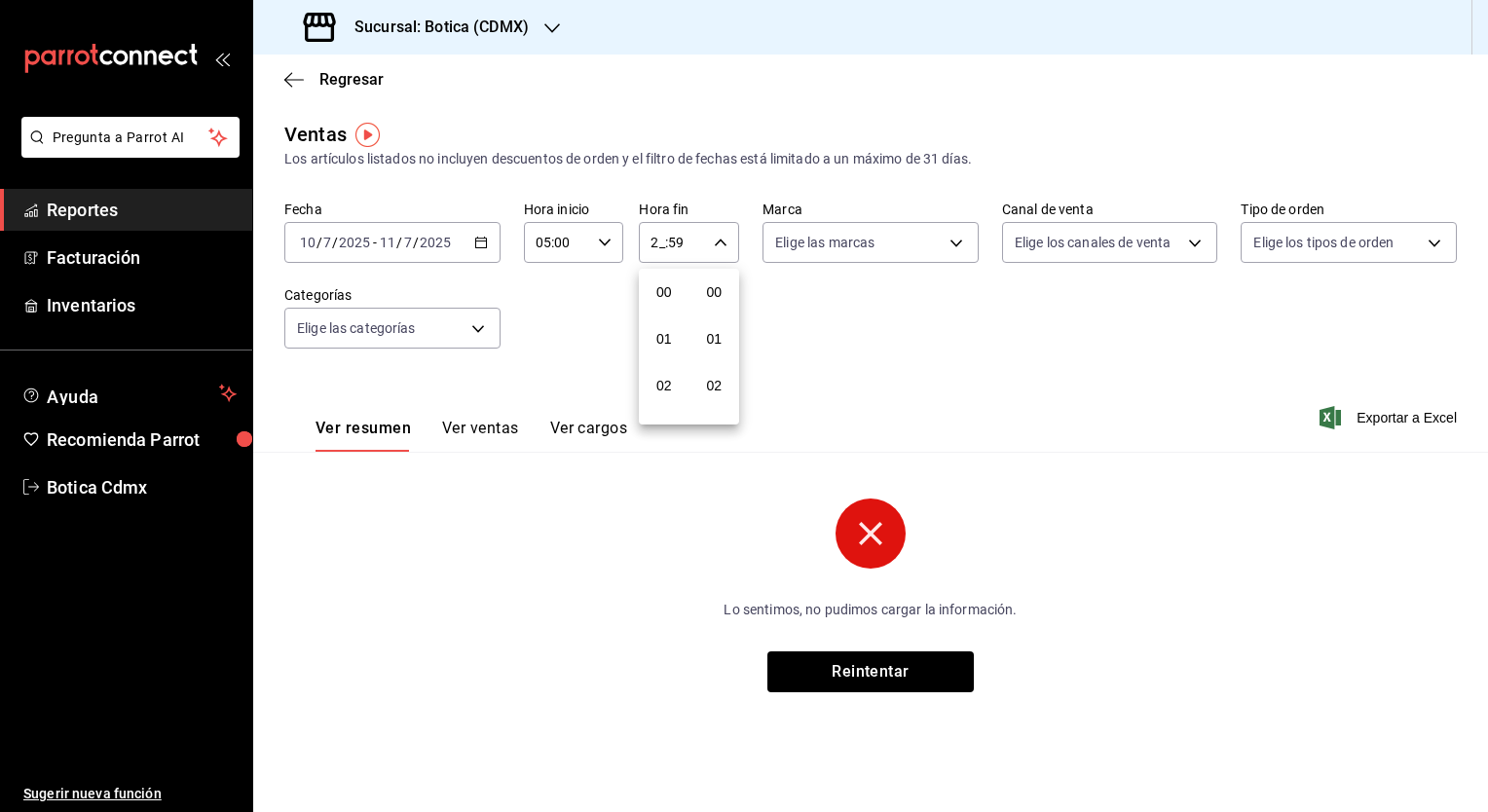 scroll, scrollTop: 2695, scrollLeft: 0, axis: vertical 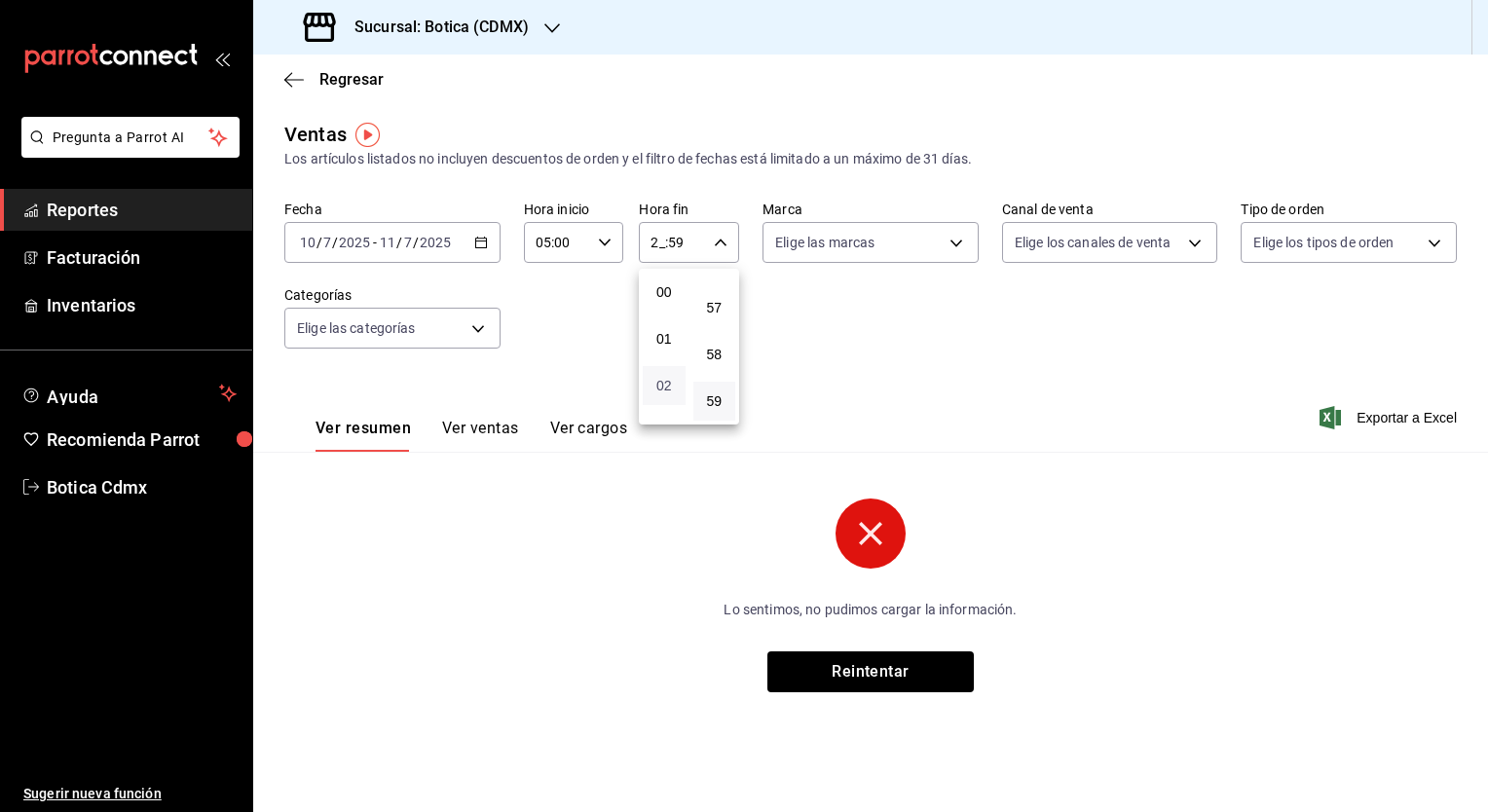 click on "02" at bounding box center [664, 386] 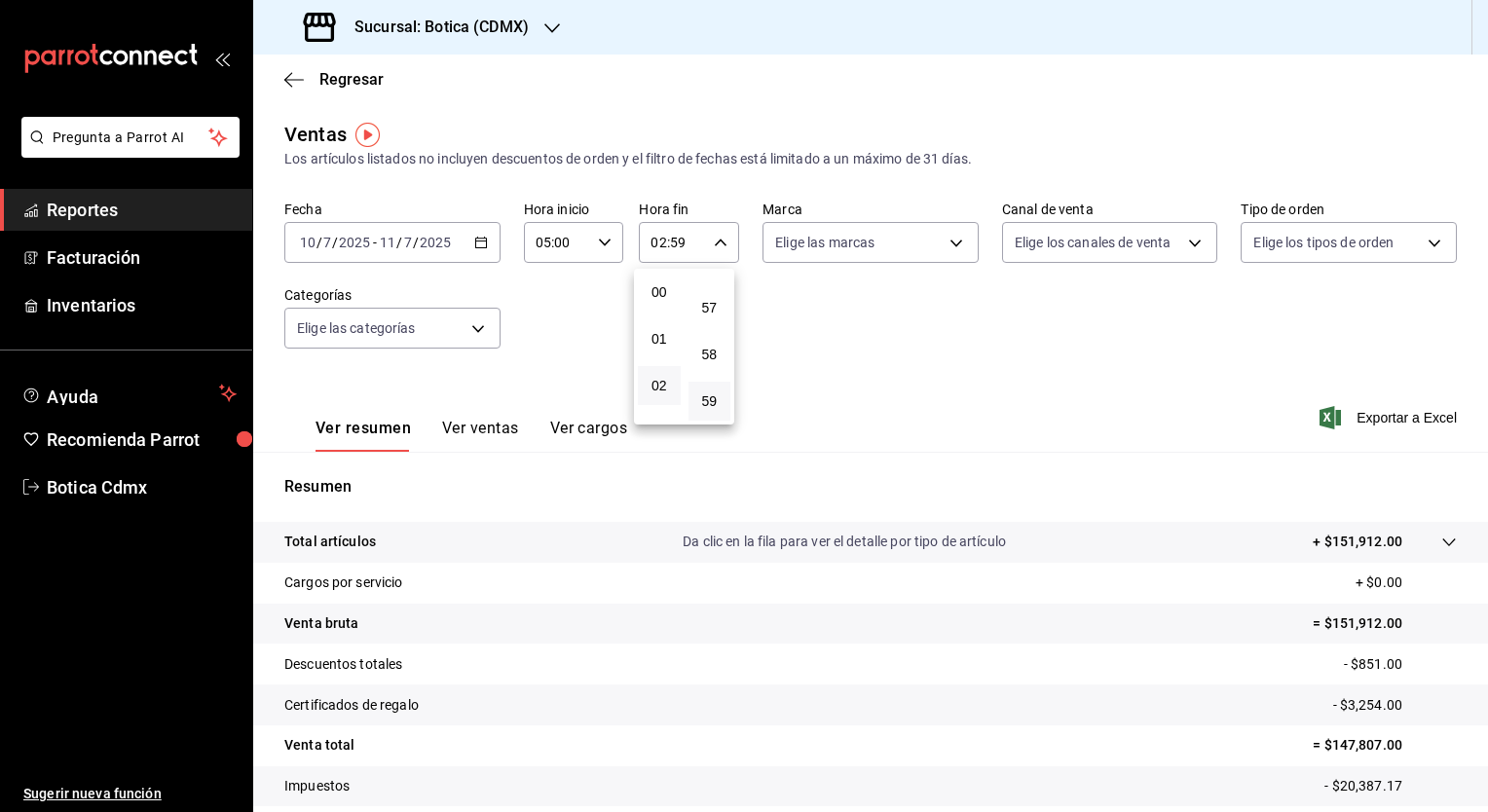 click at bounding box center [744, 406] 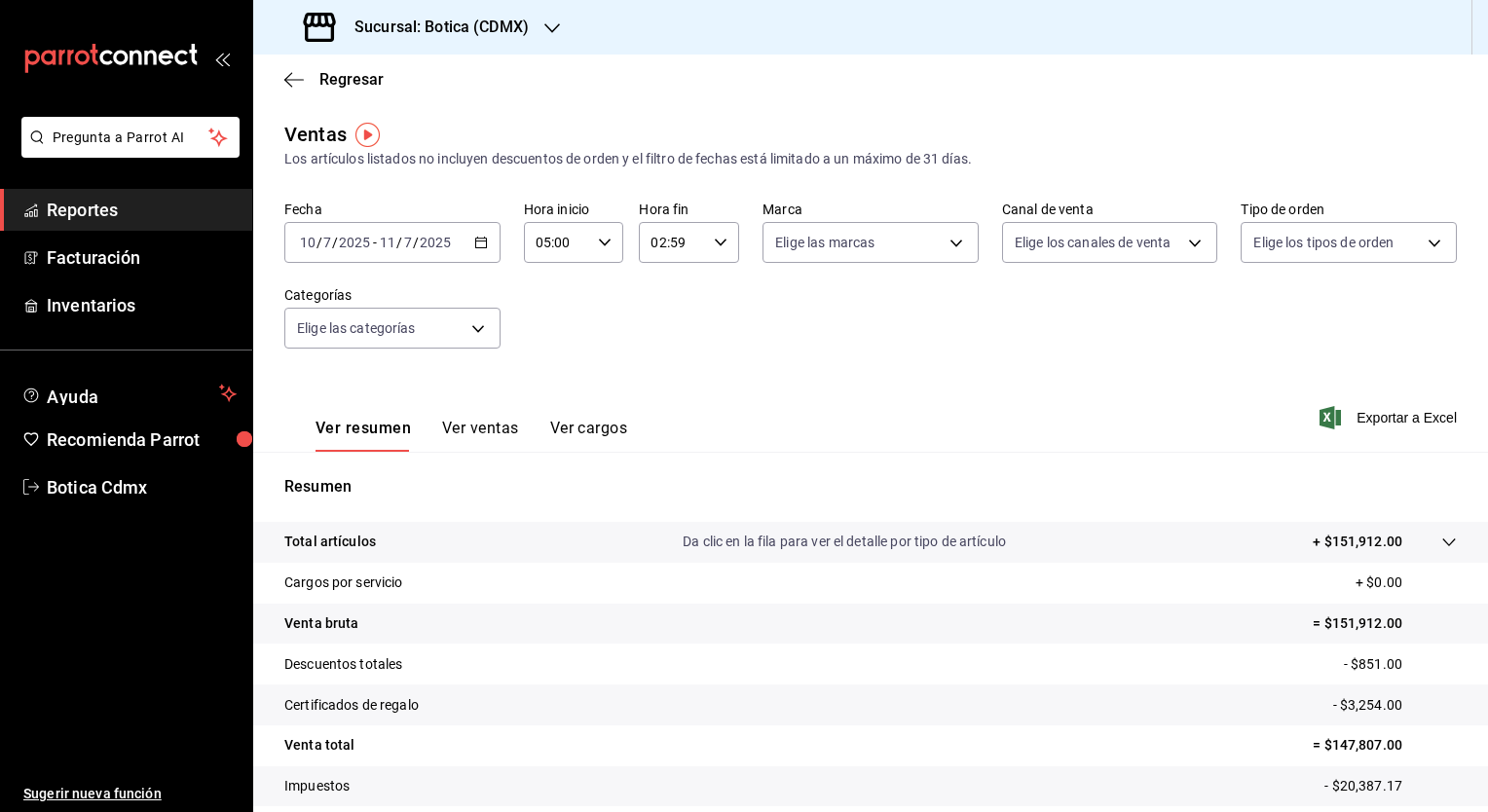 click on "02:59 Hora fin" at bounding box center [688, 242] 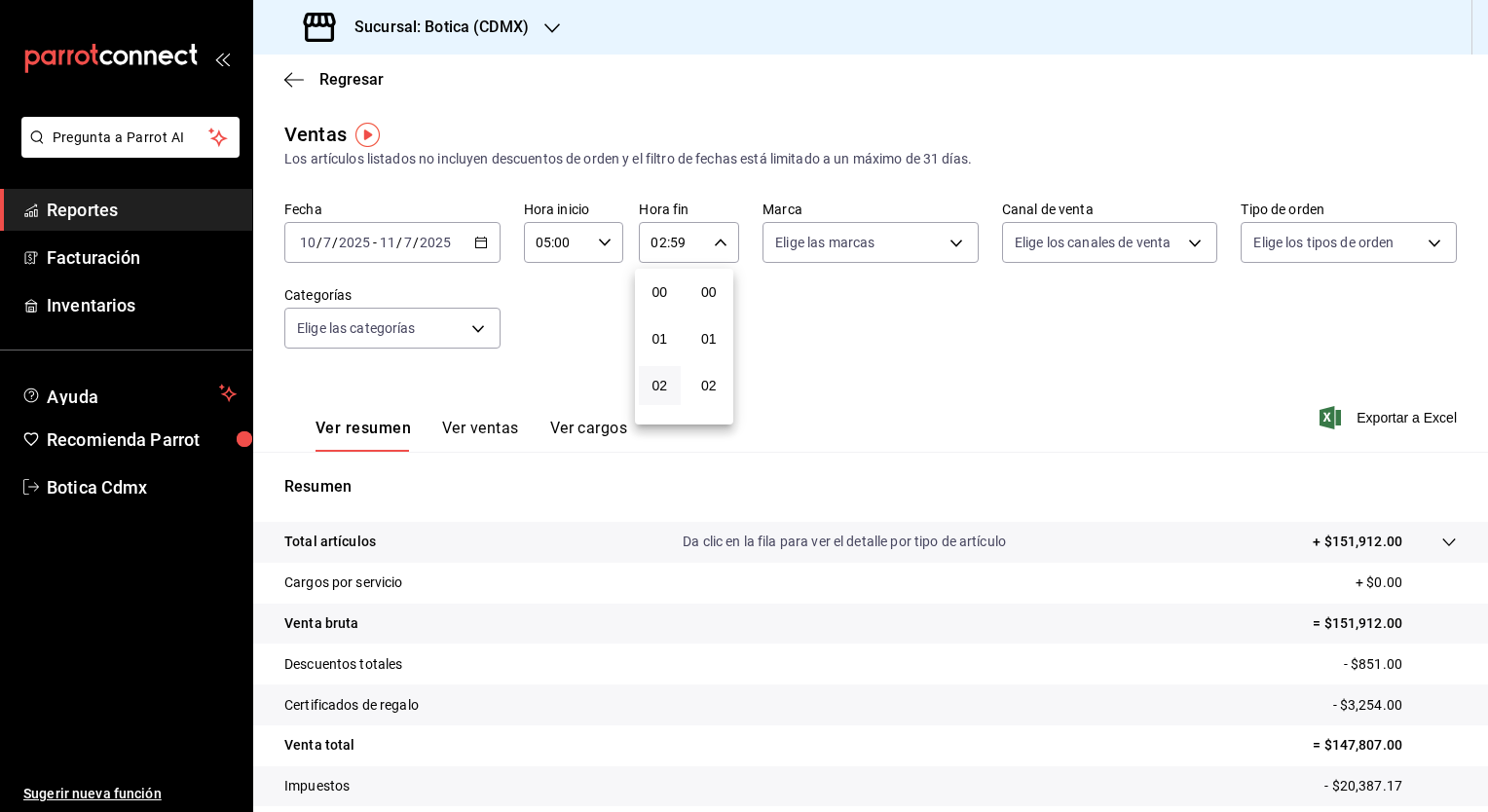 scroll, scrollTop: 94, scrollLeft: 0, axis: vertical 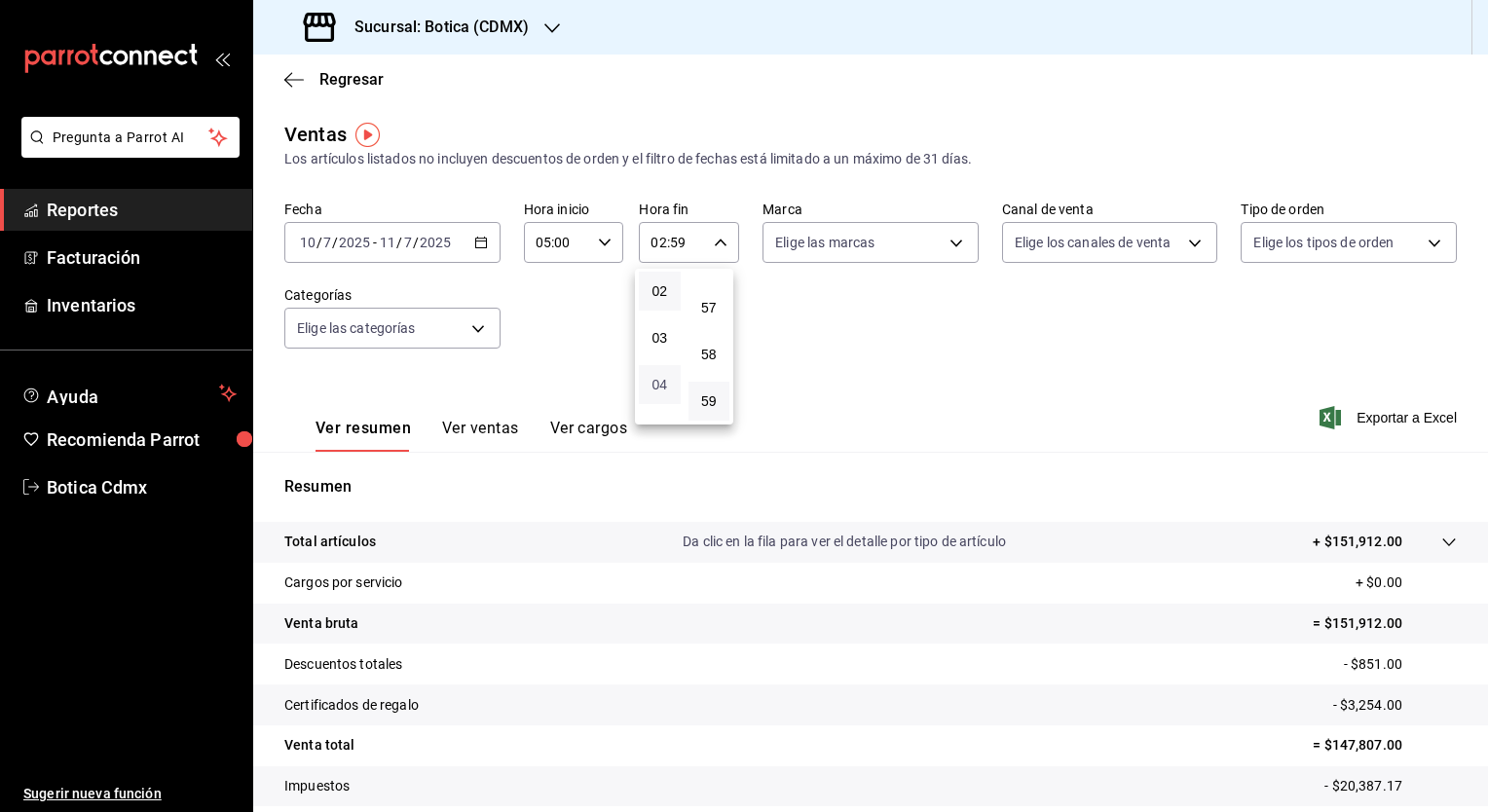 click on "04" at bounding box center [659, 385] 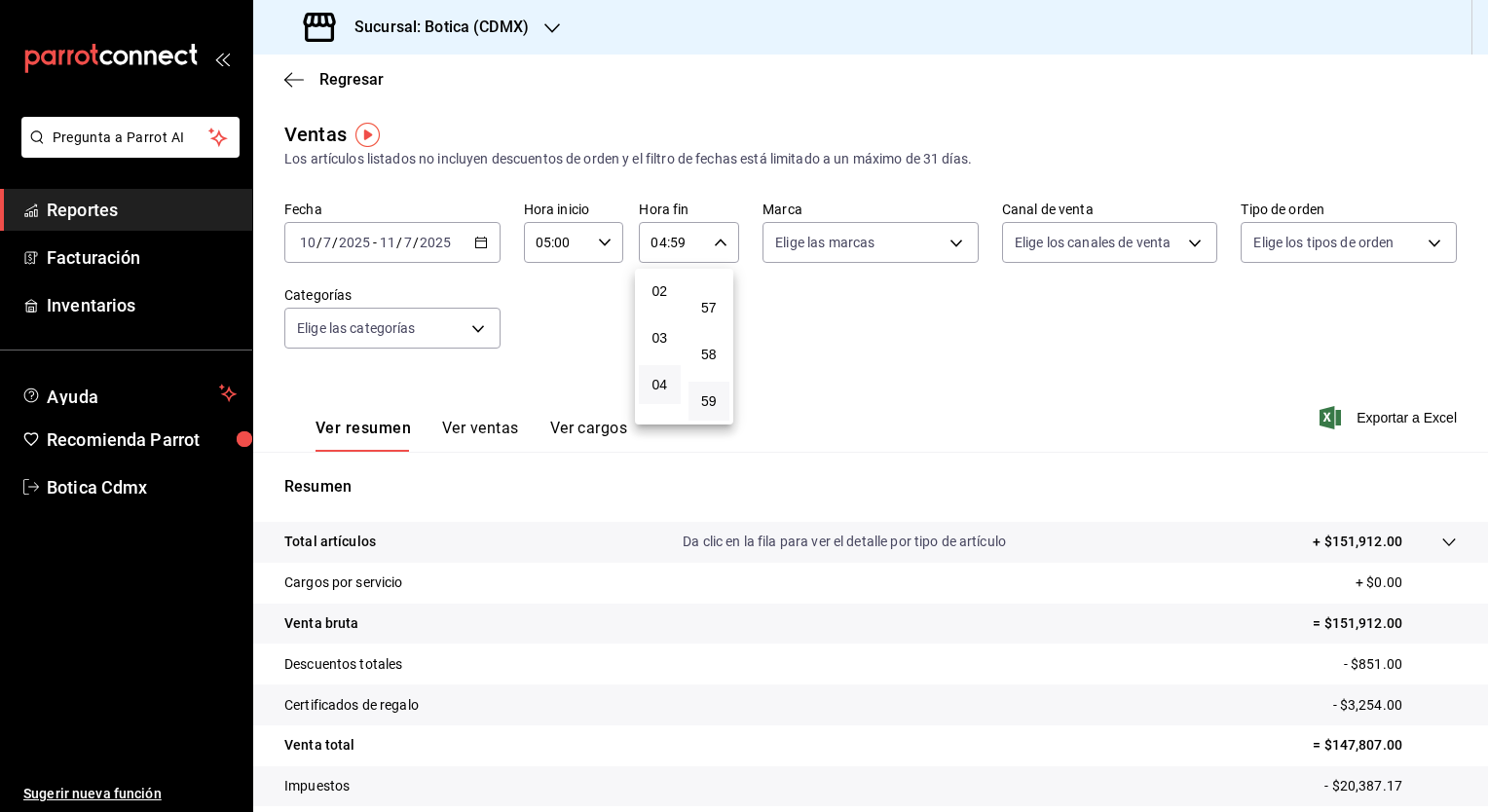 click at bounding box center [744, 406] 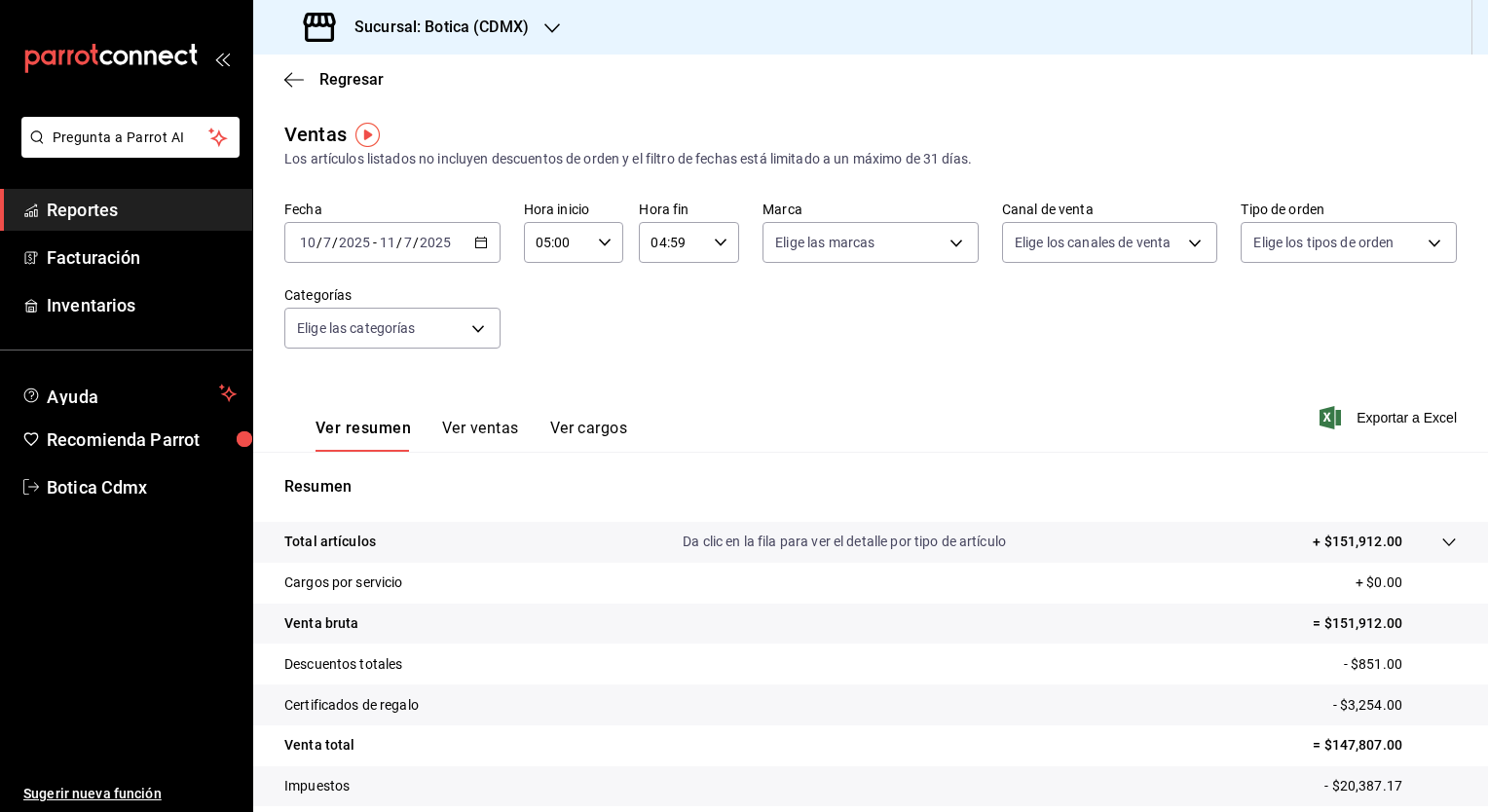 click on "04:59" at bounding box center (672, 242) 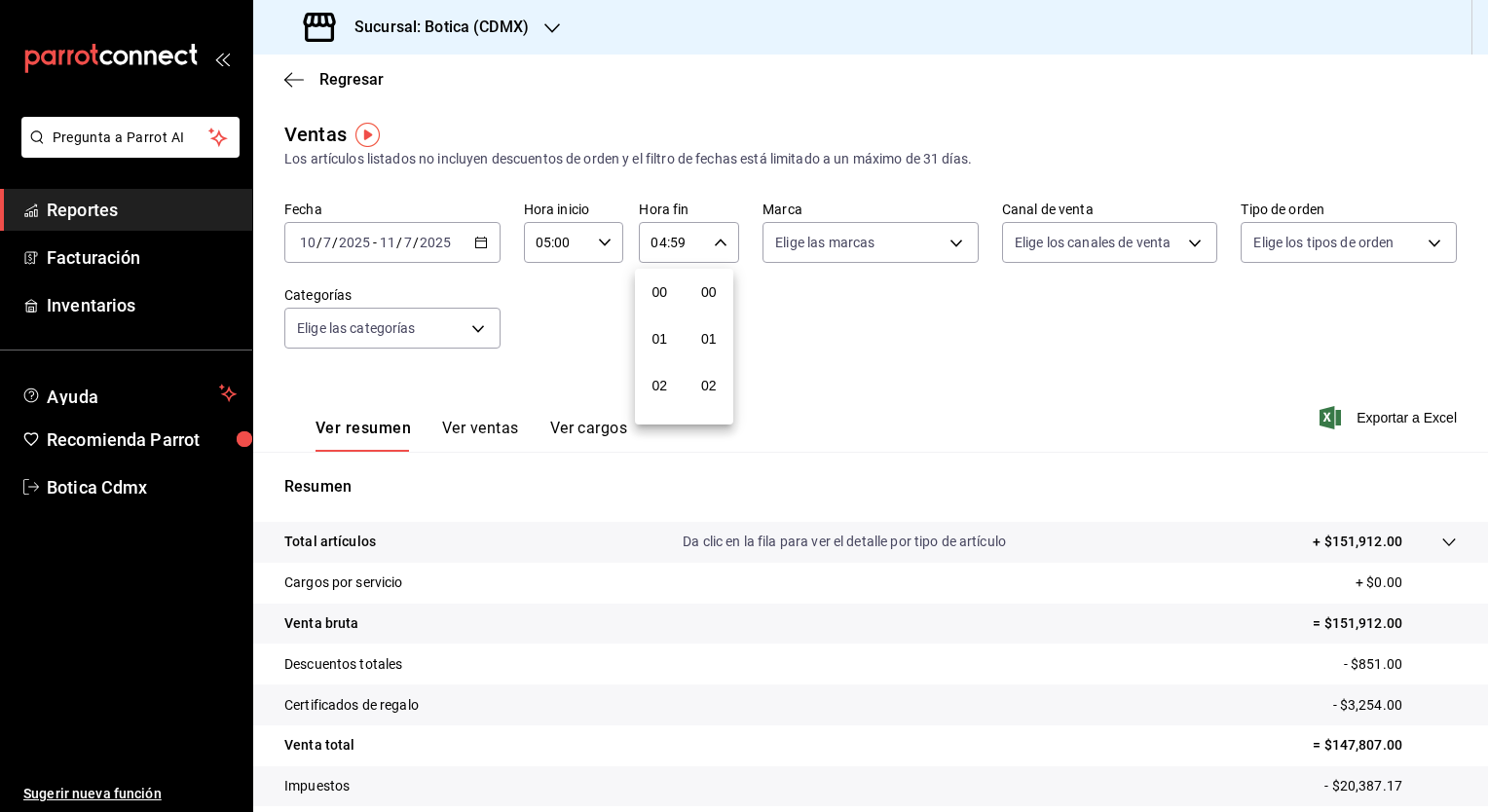 scroll, scrollTop: 190, scrollLeft: 0, axis: vertical 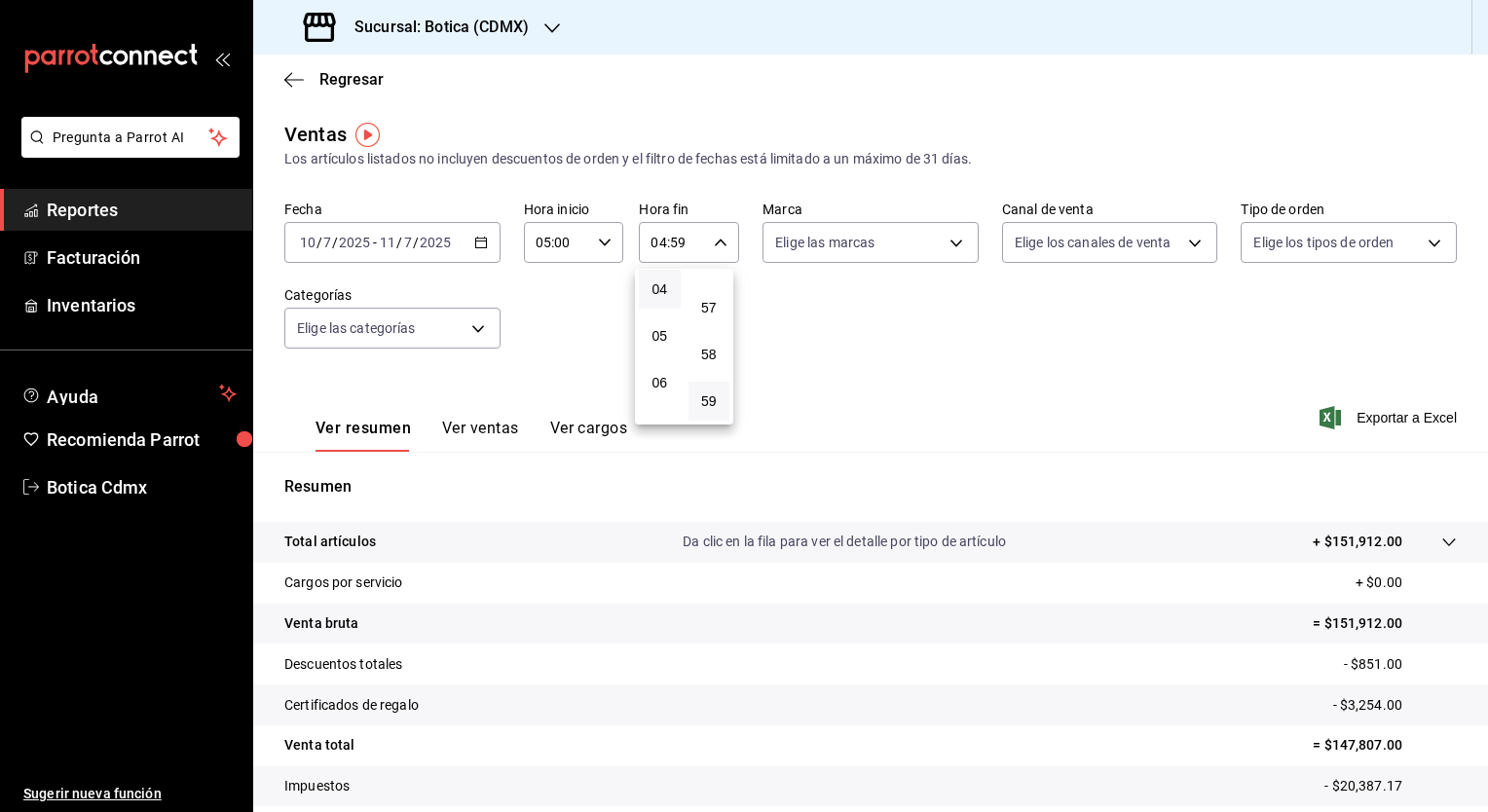 click at bounding box center (744, 406) 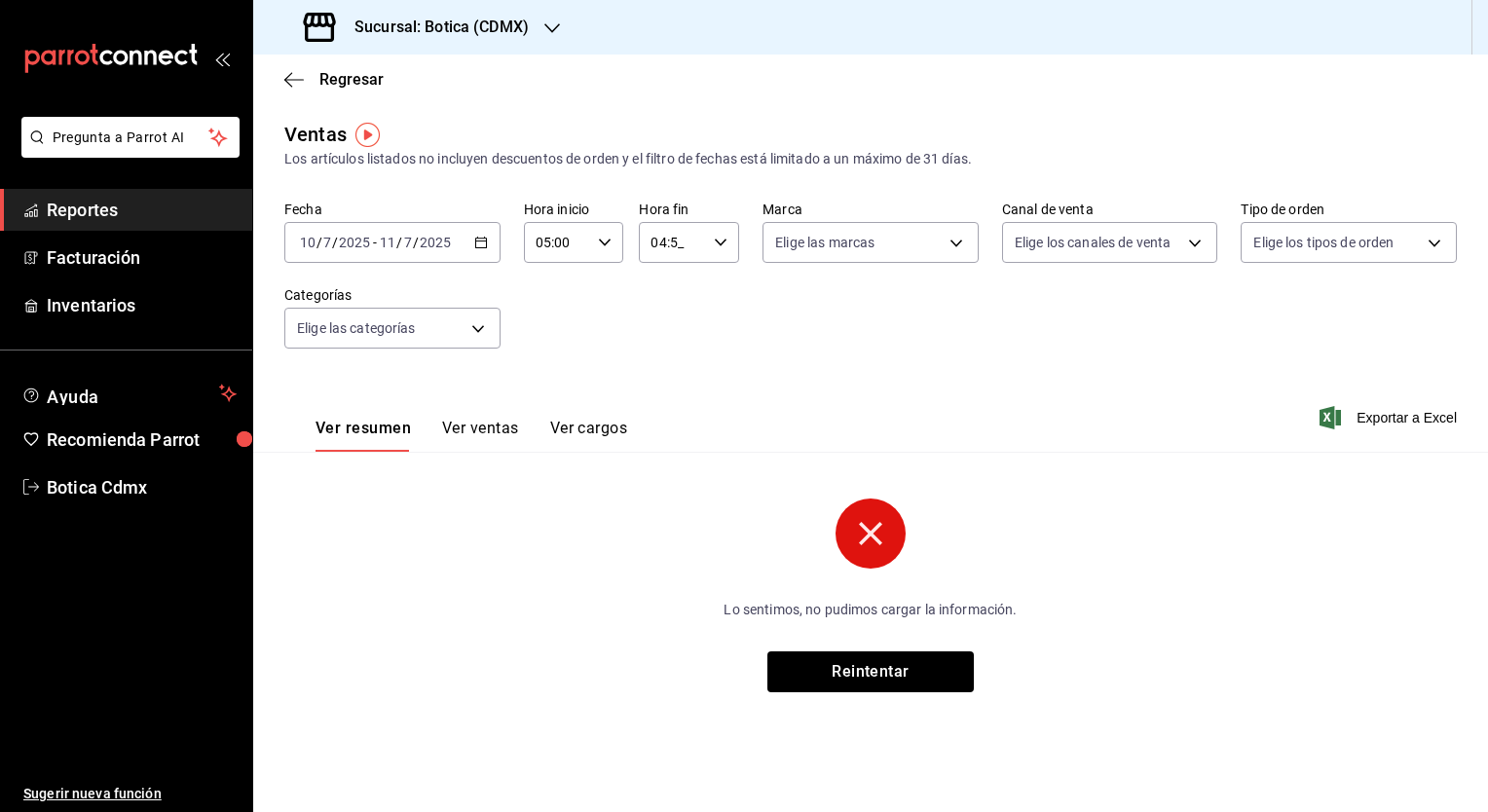 click 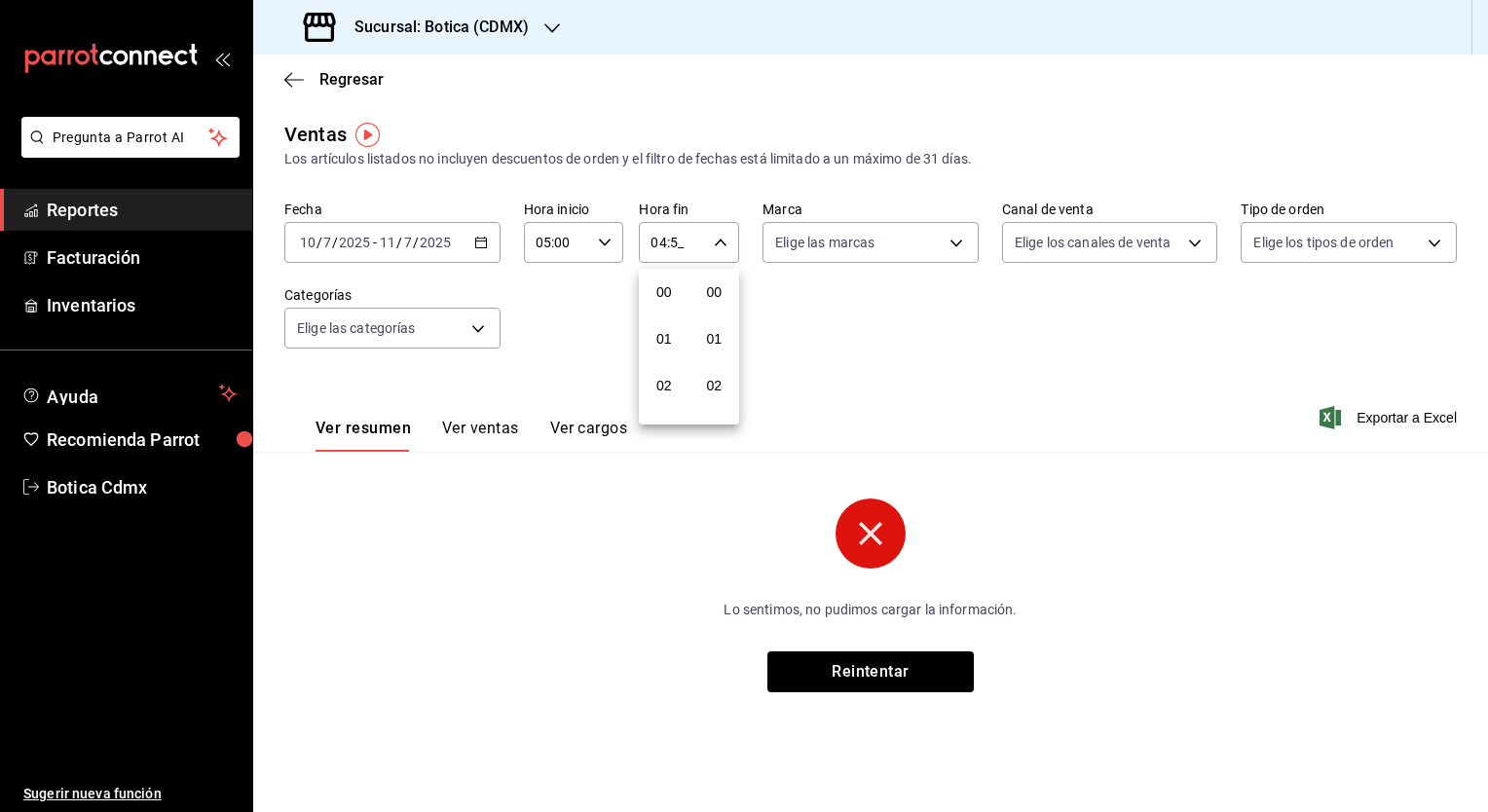 scroll, scrollTop: 190, scrollLeft: 0, axis: vertical 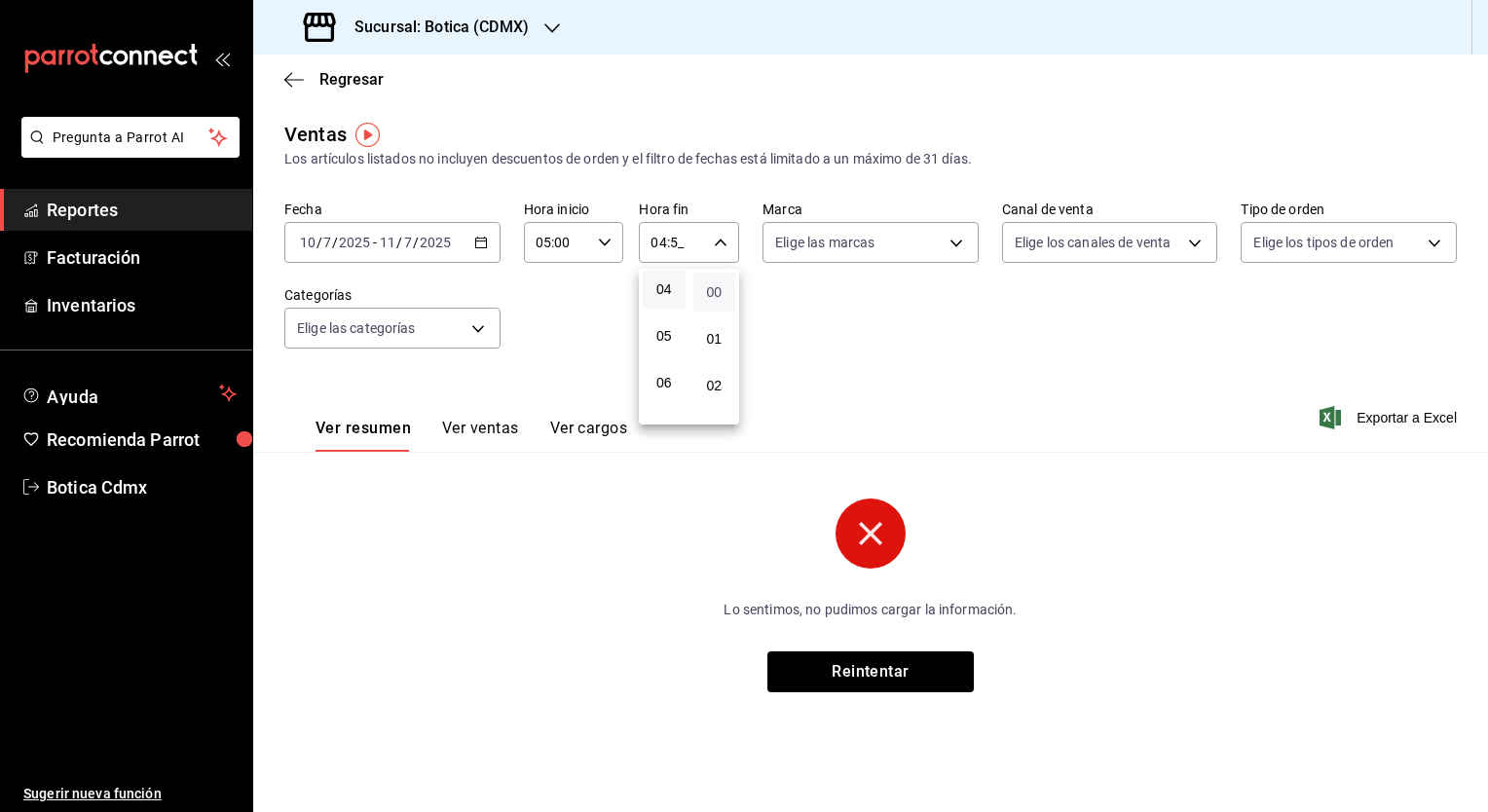 click on "00" at bounding box center [715, 292] 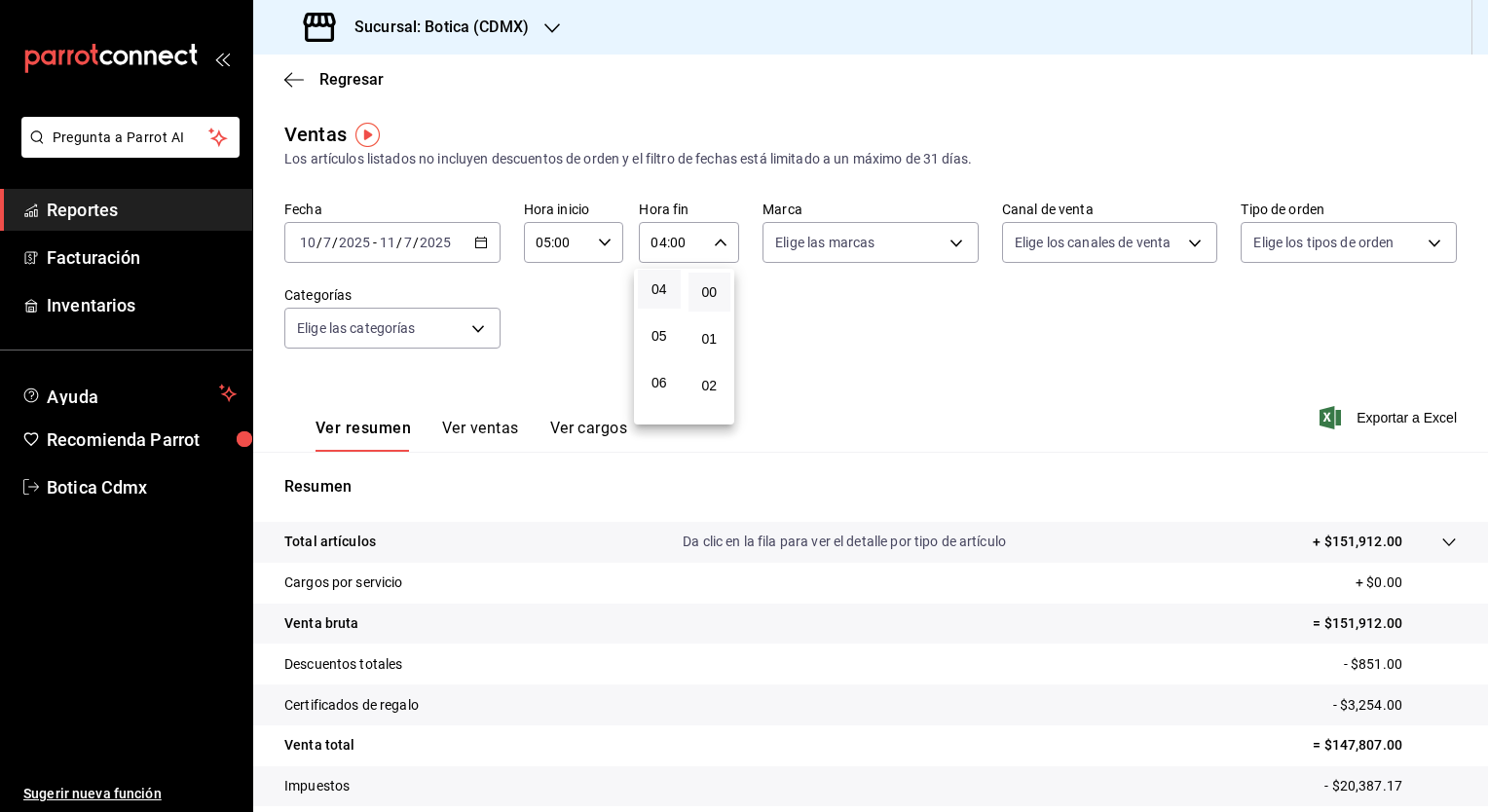 click at bounding box center [744, 406] 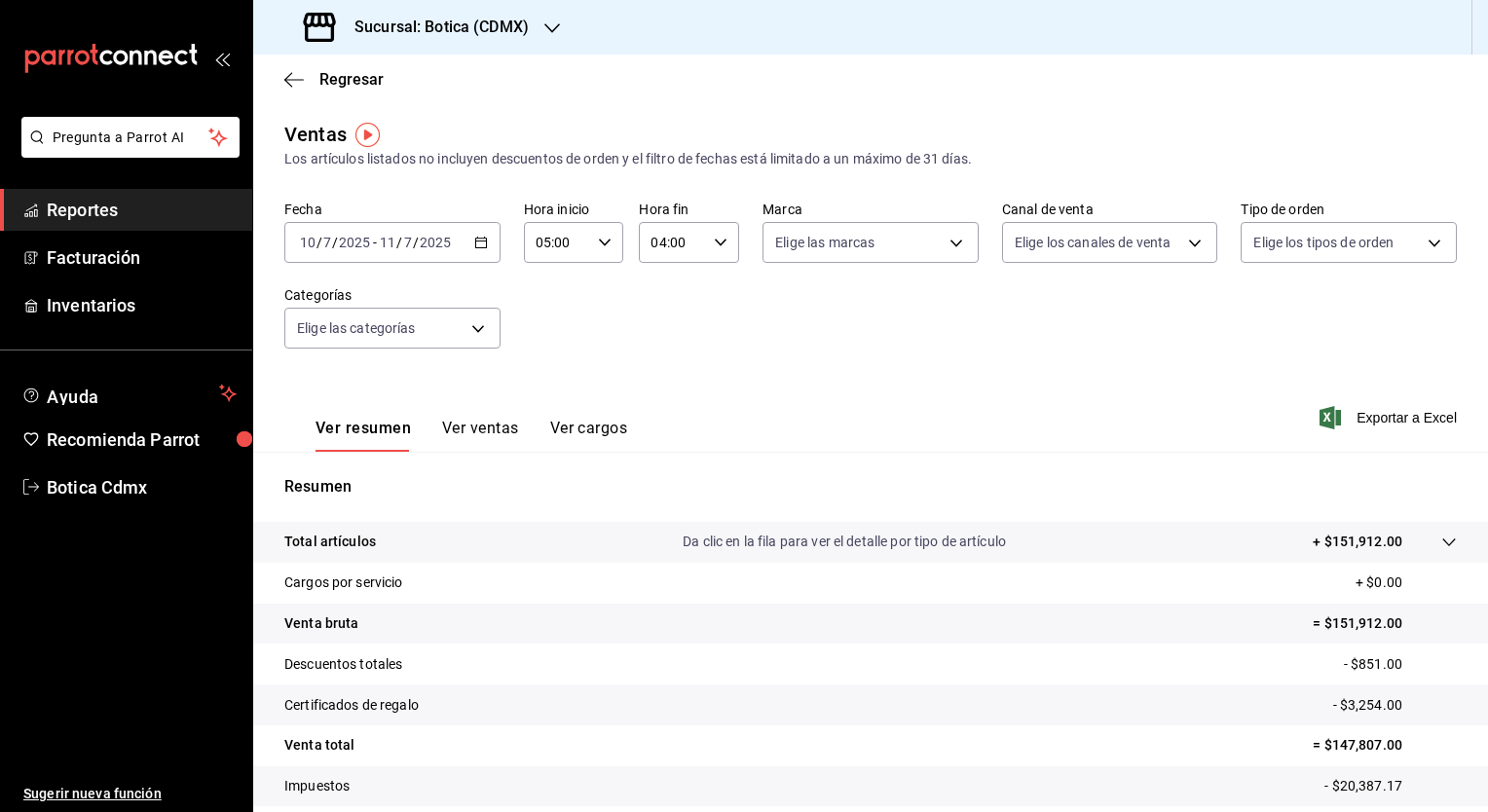 click 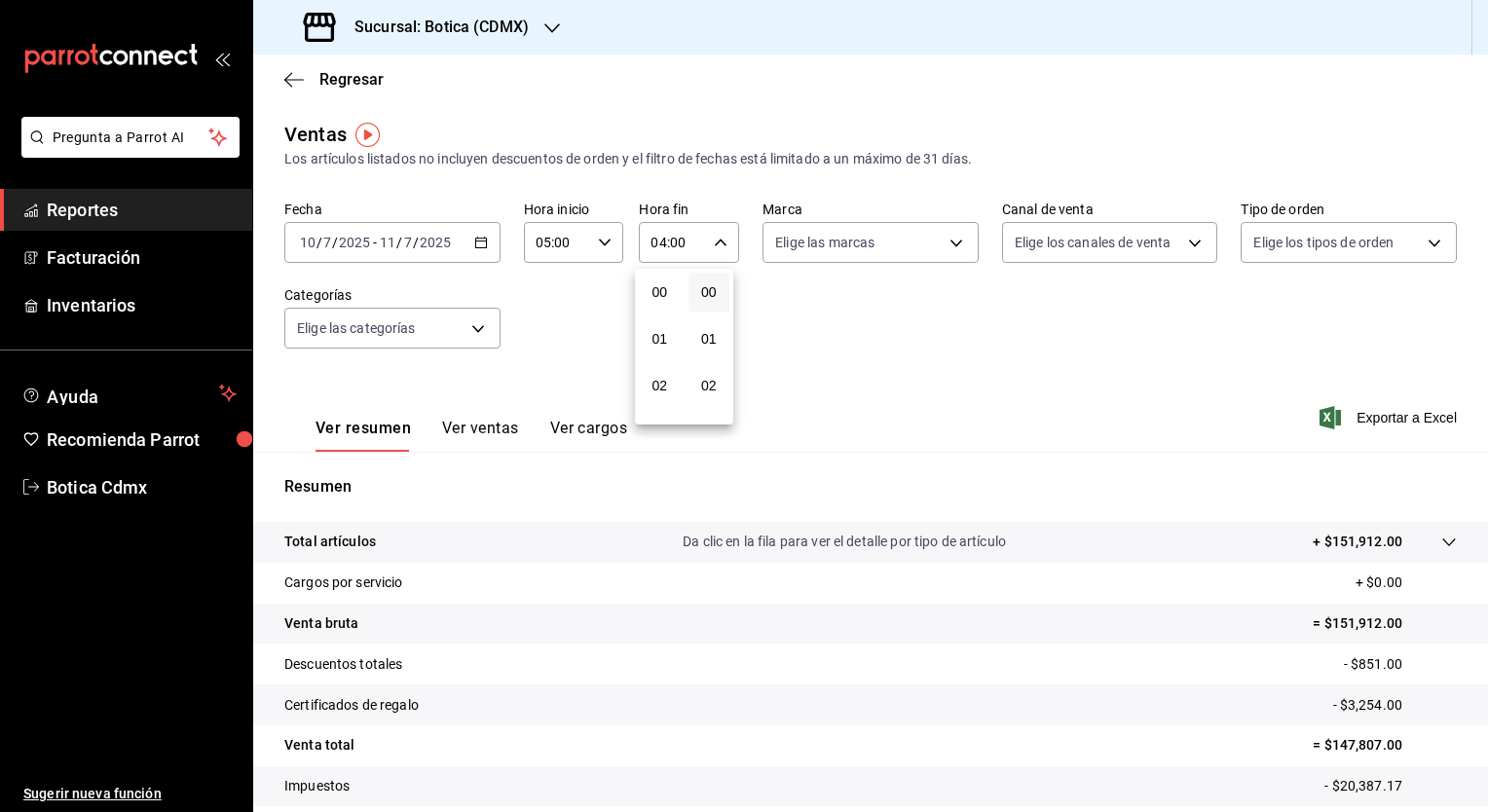 scroll, scrollTop: 190, scrollLeft: 0, axis: vertical 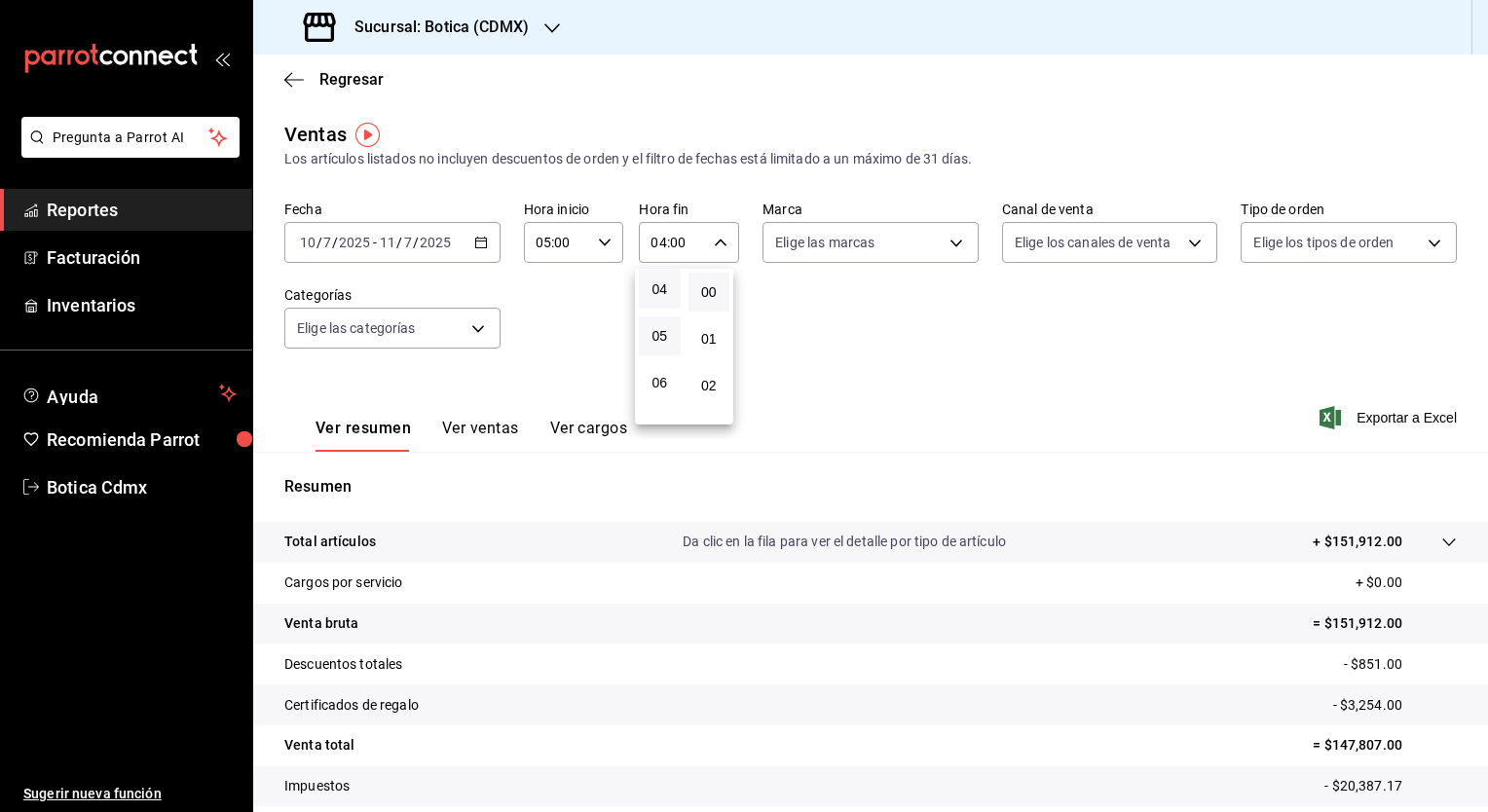 click on "05" at bounding box center (659, 336) 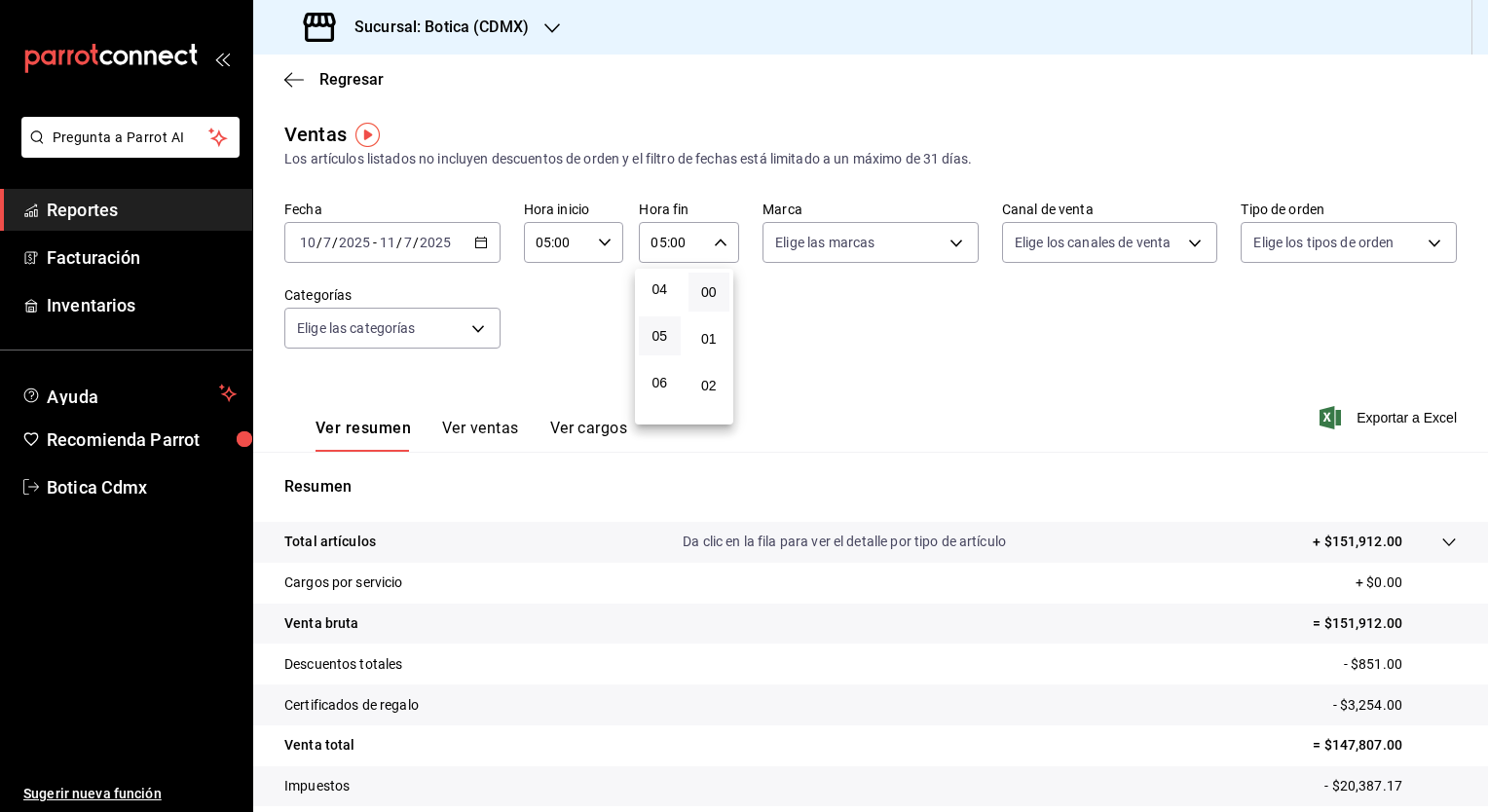 click at bounding box center (744, 406) 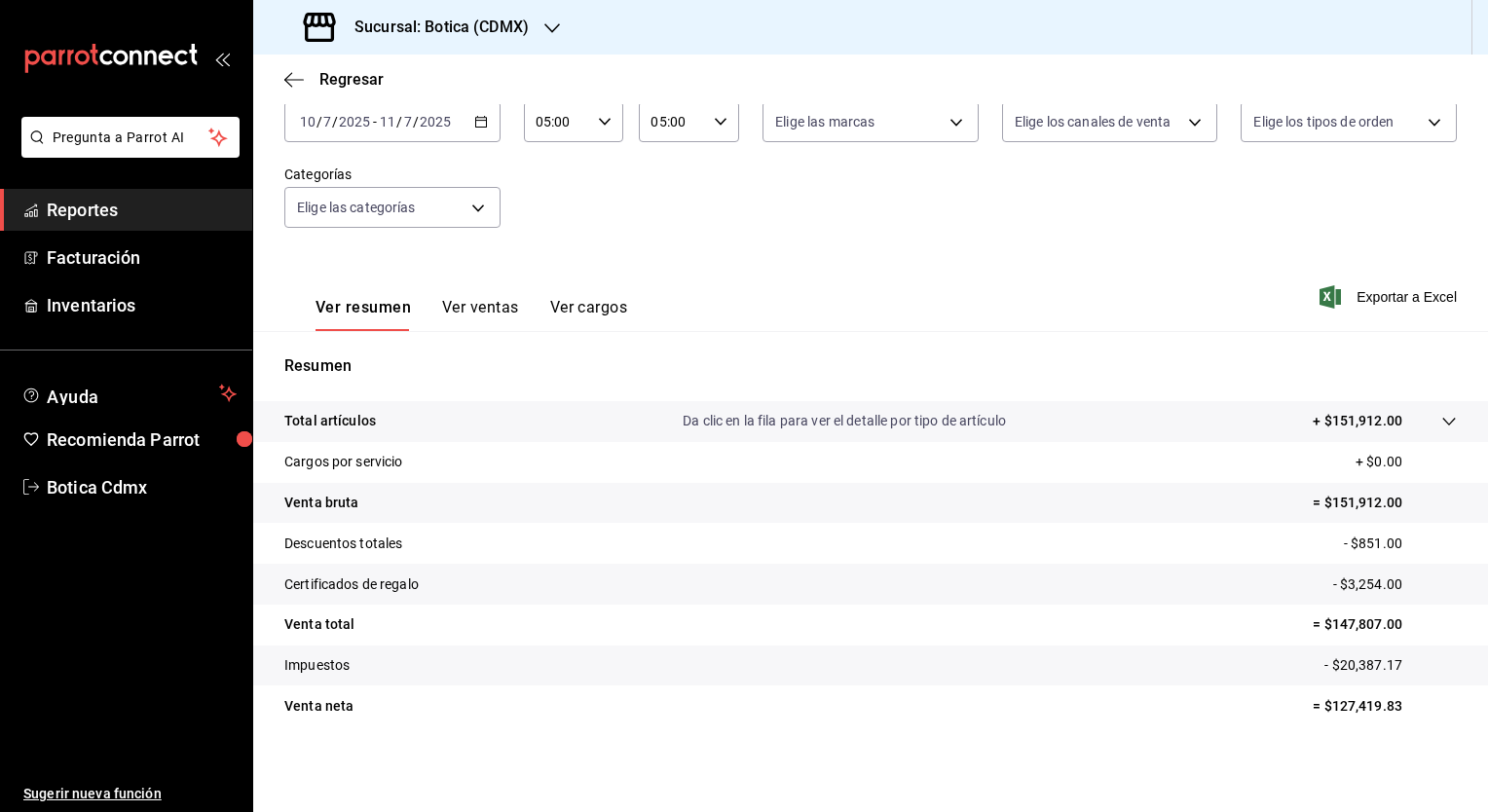 scroll, scrollTop: 92, scrollLeft: 0, axis: vertical 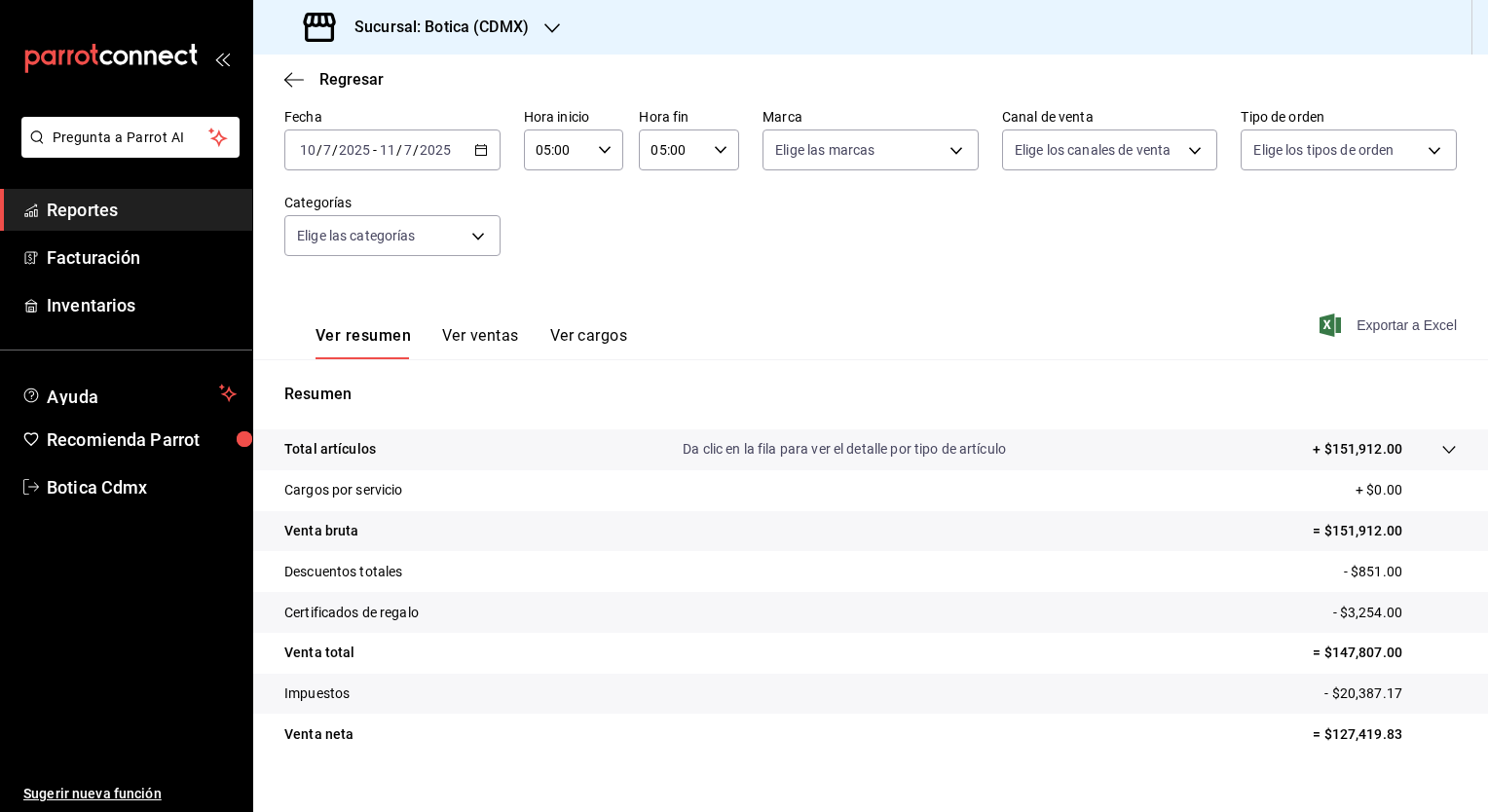 click on "Exportar a Excel" at bounding box center (1390, 325) 